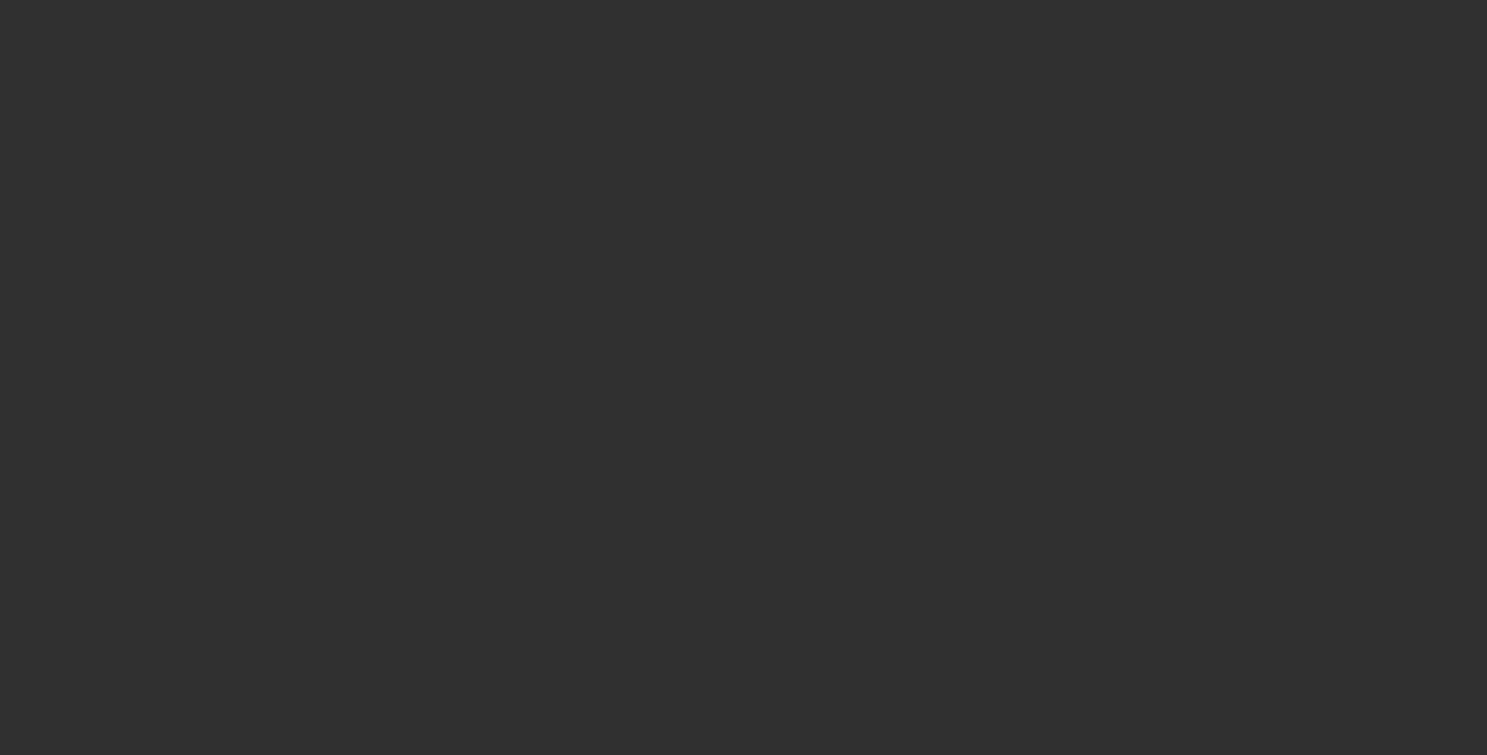 scroll, scrollTop: 0, scrollLeft: 0, axis: both 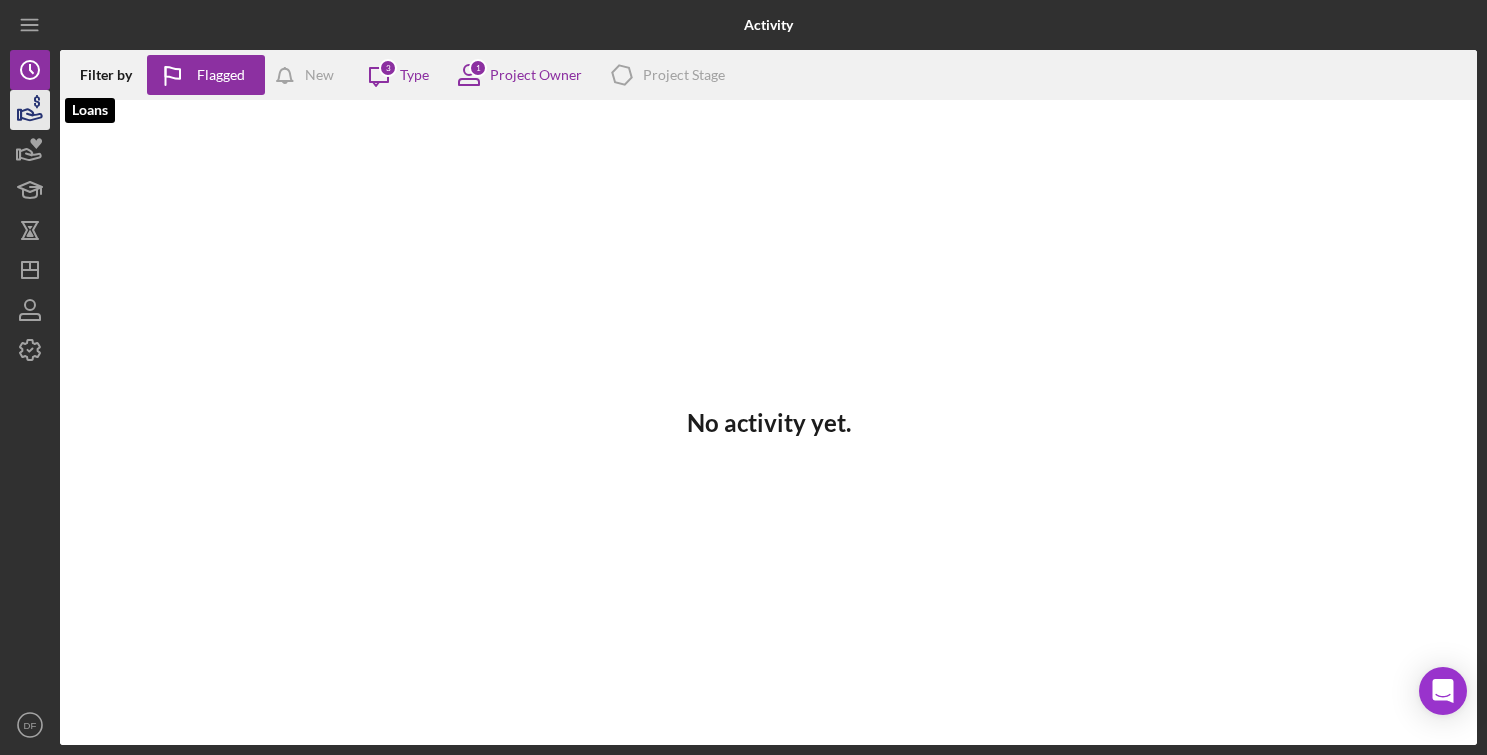 click 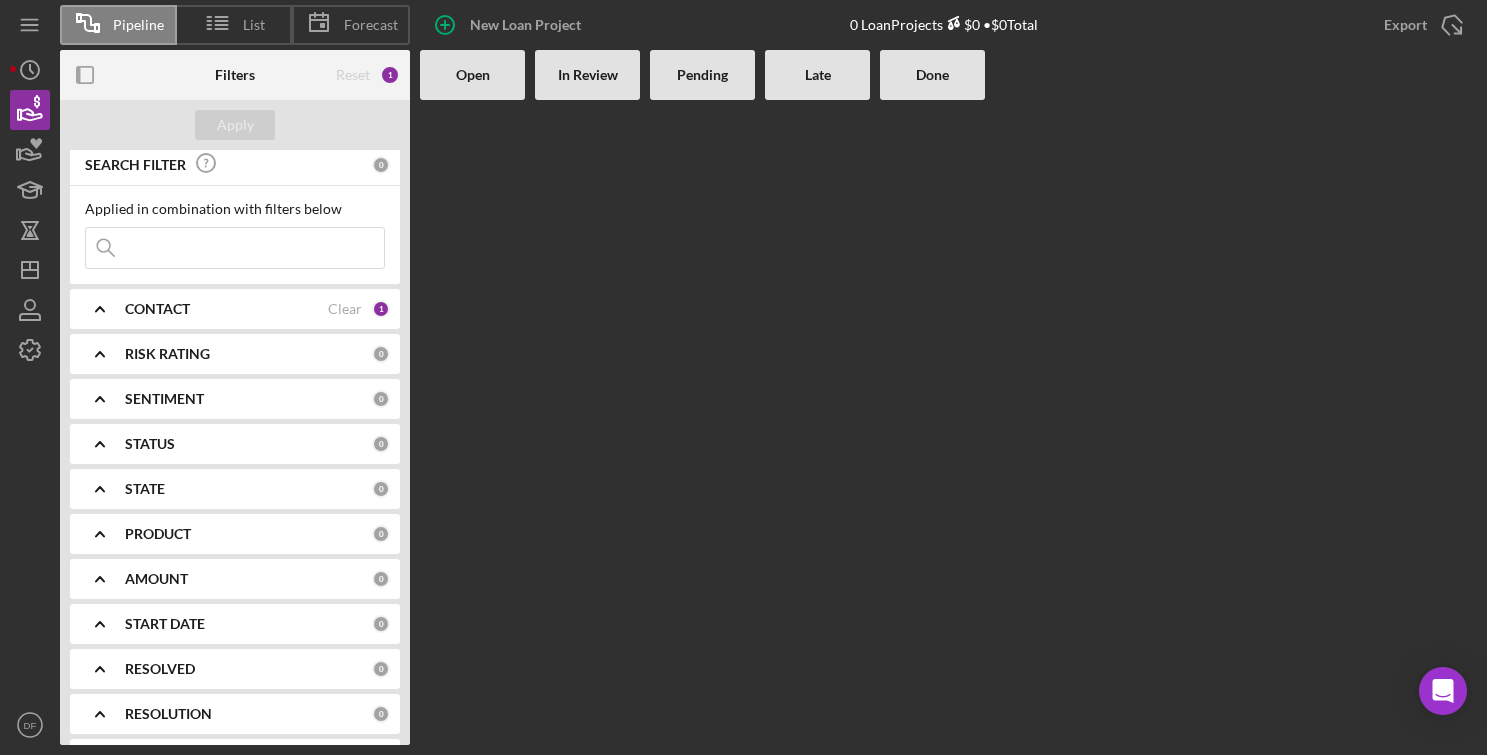 scroll, scrollTop: 0, scrollLeft: 0, axis: both 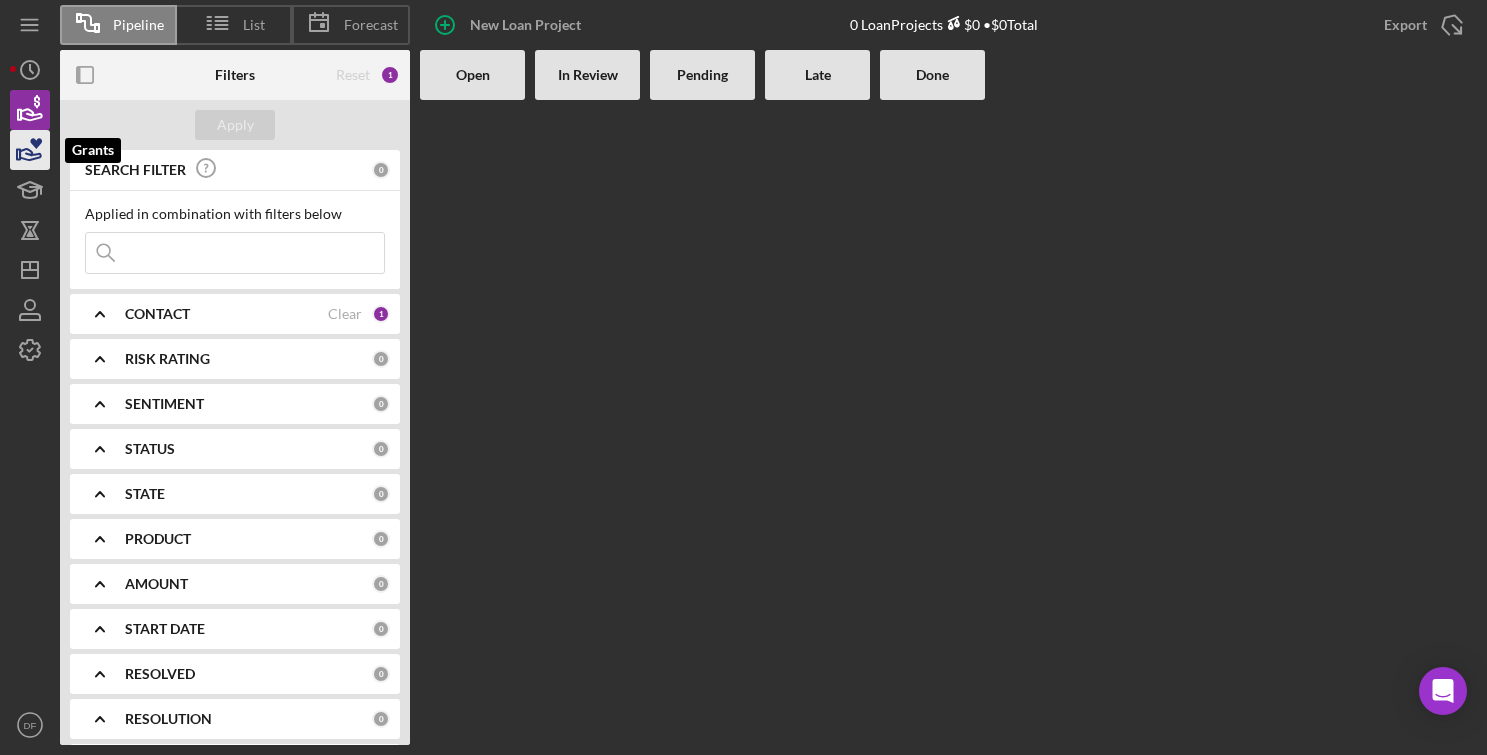 click 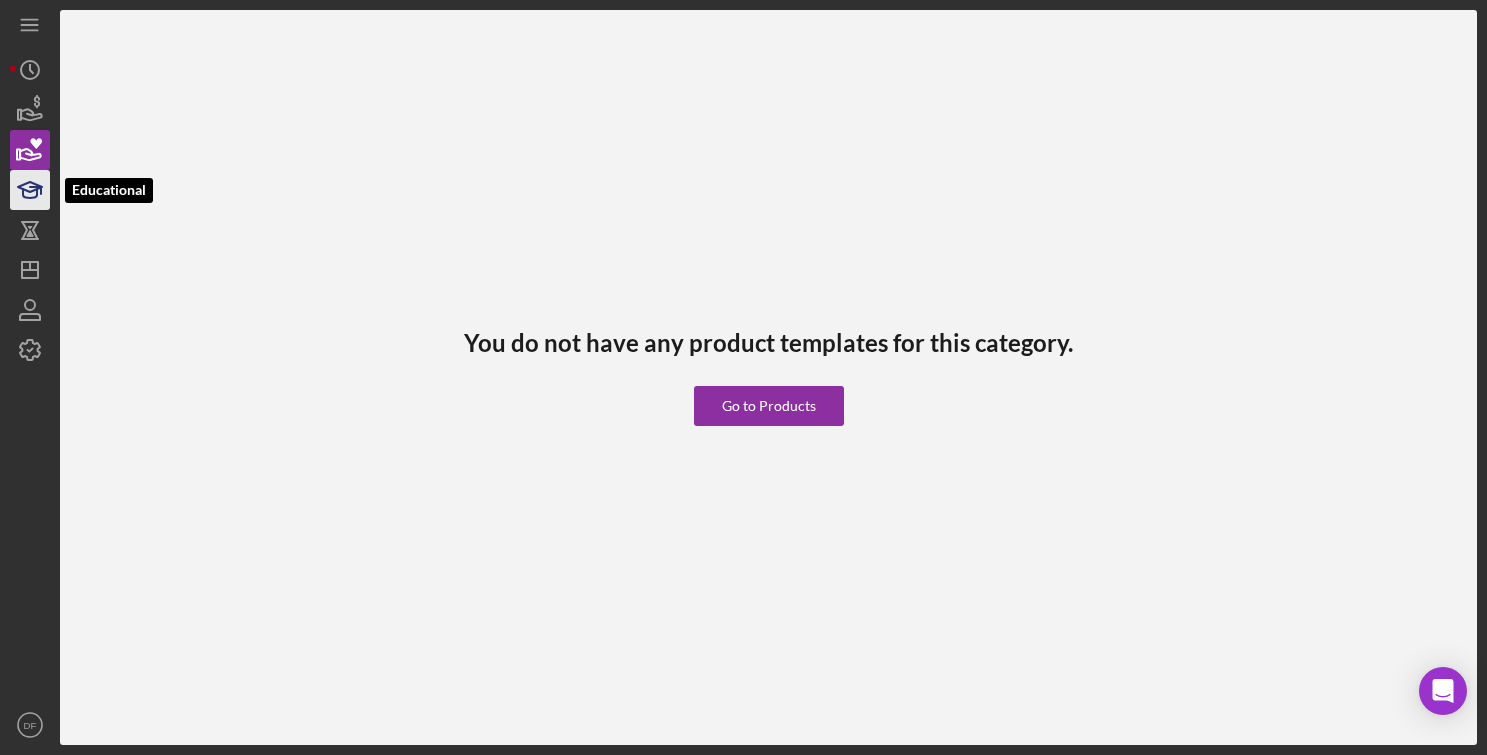 click 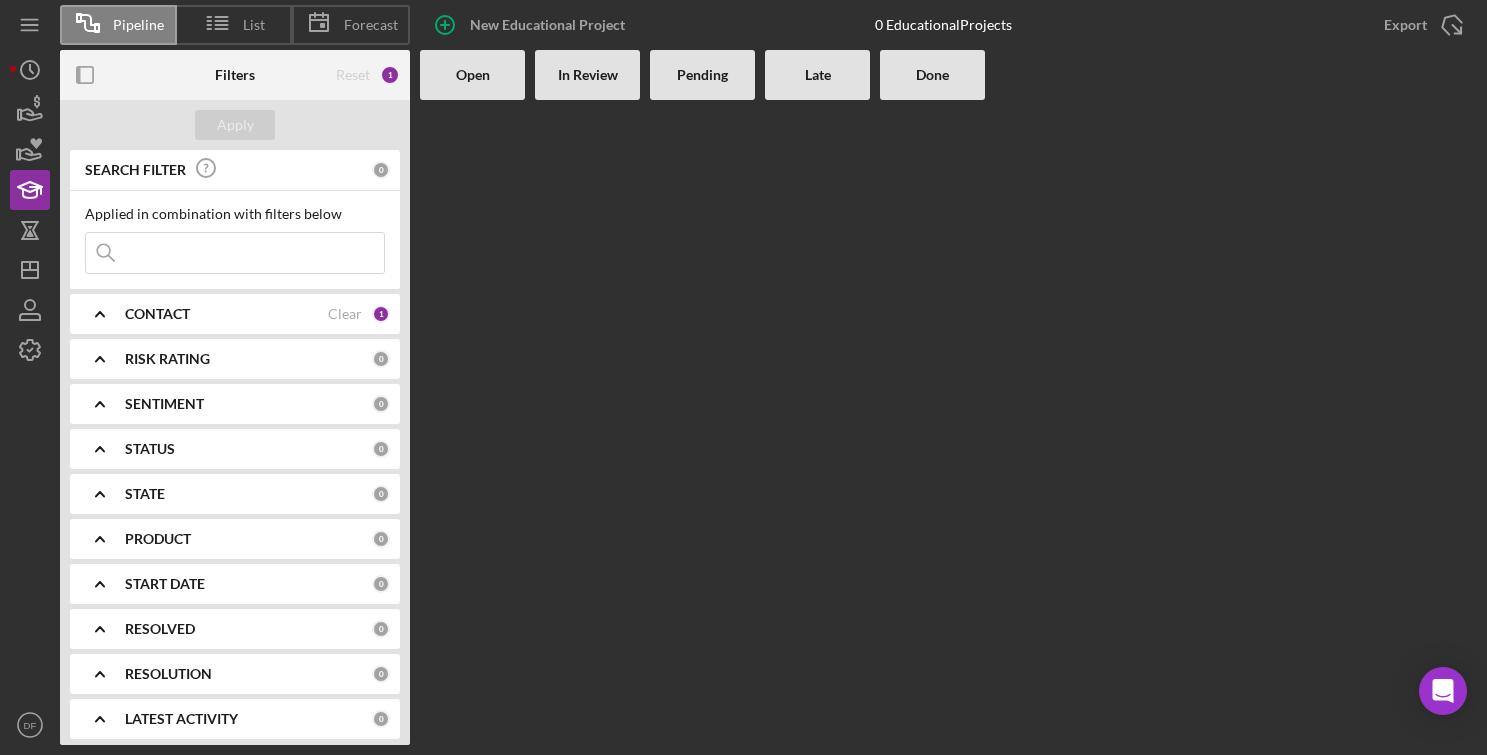 click on "CONTACT" at bounding box center (157, 314) 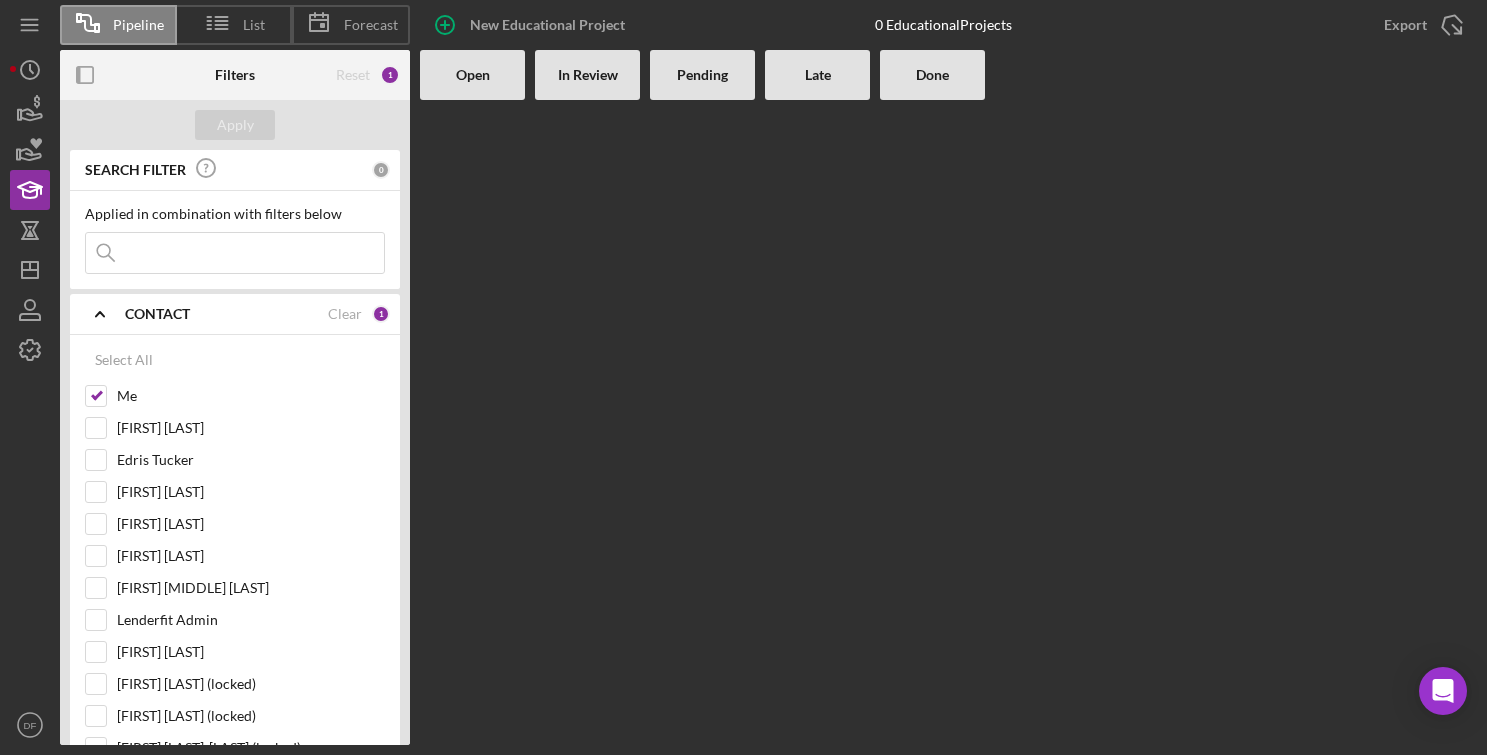 click on "CONTACT" at bounding box center (157, 314) 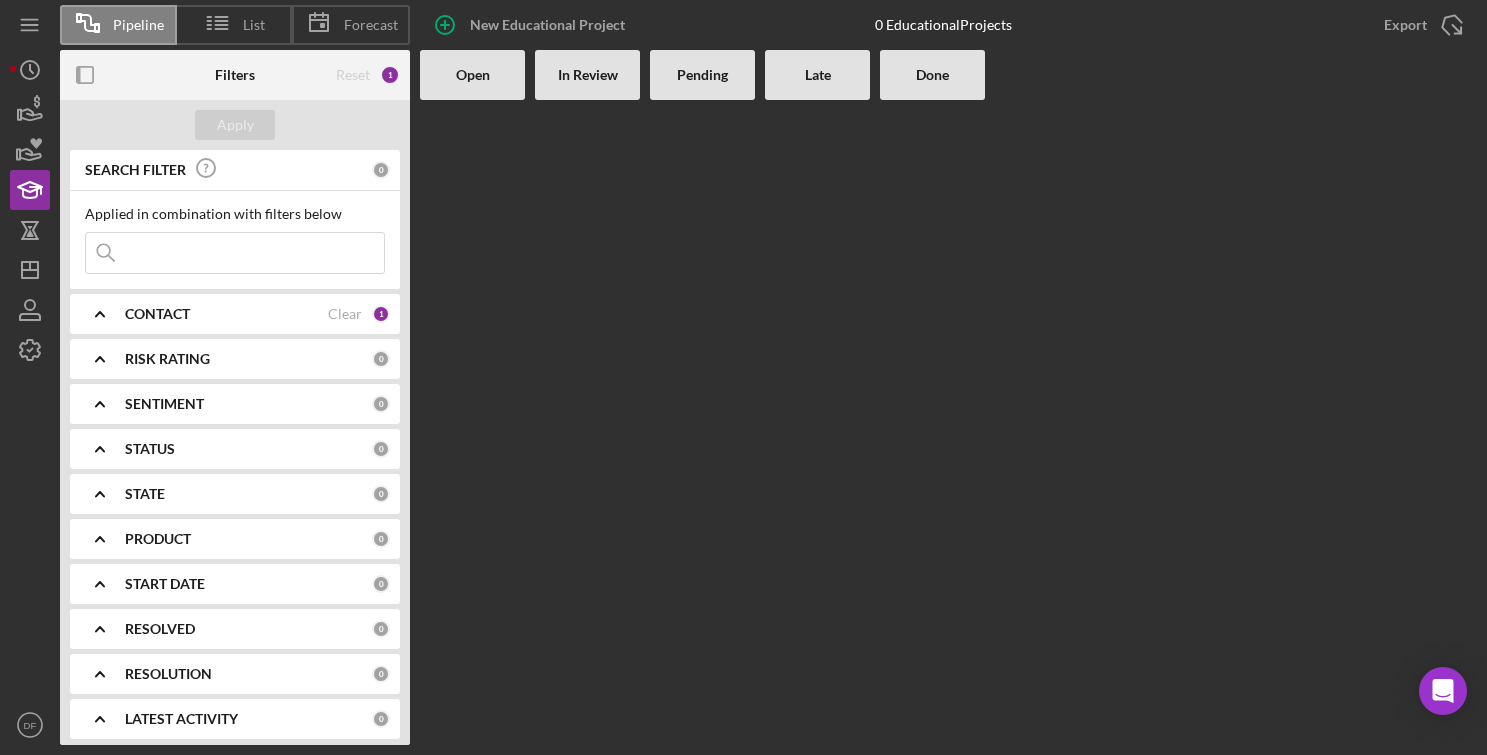click on "CONTACT" at bounding box center (157, 314) 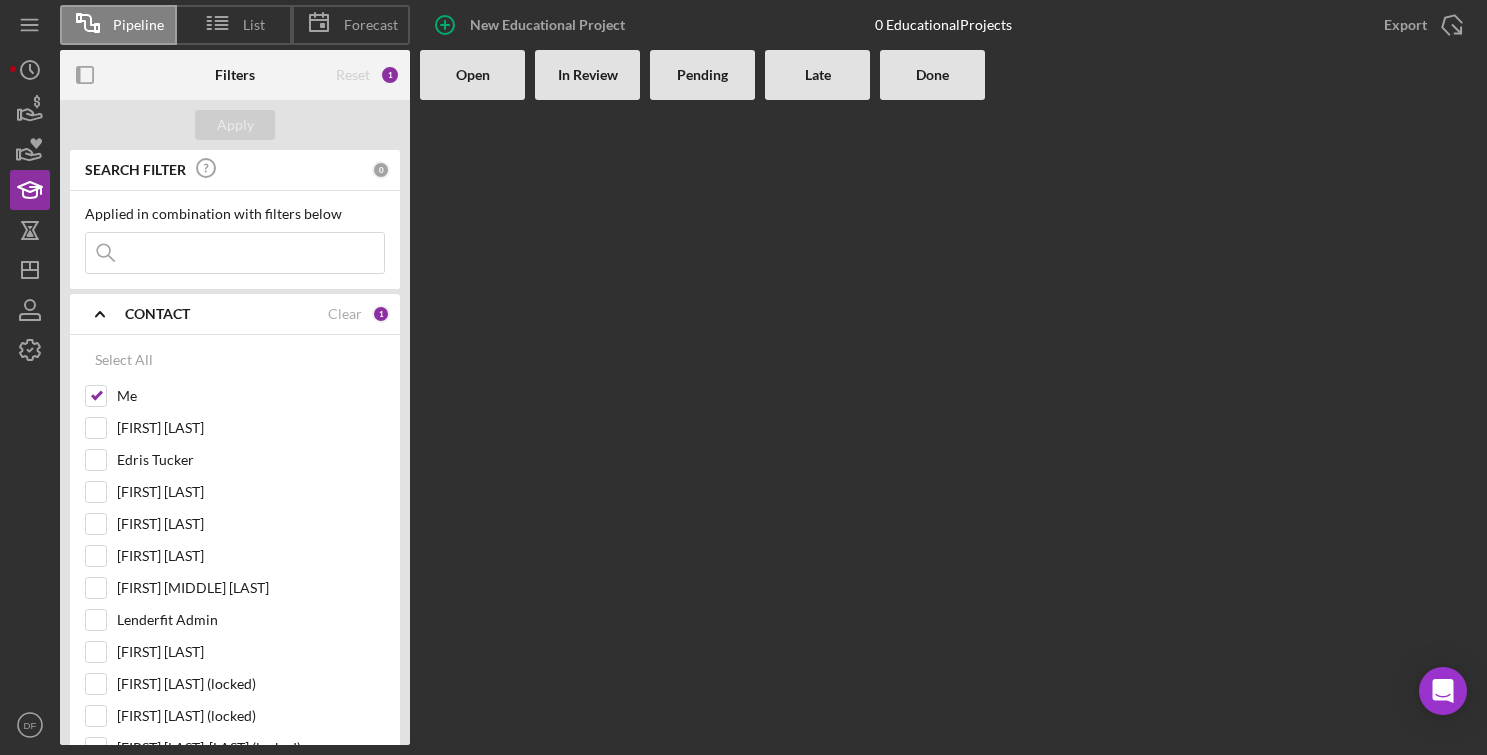 click on "CONTACT" at bounding box center [157, 314] 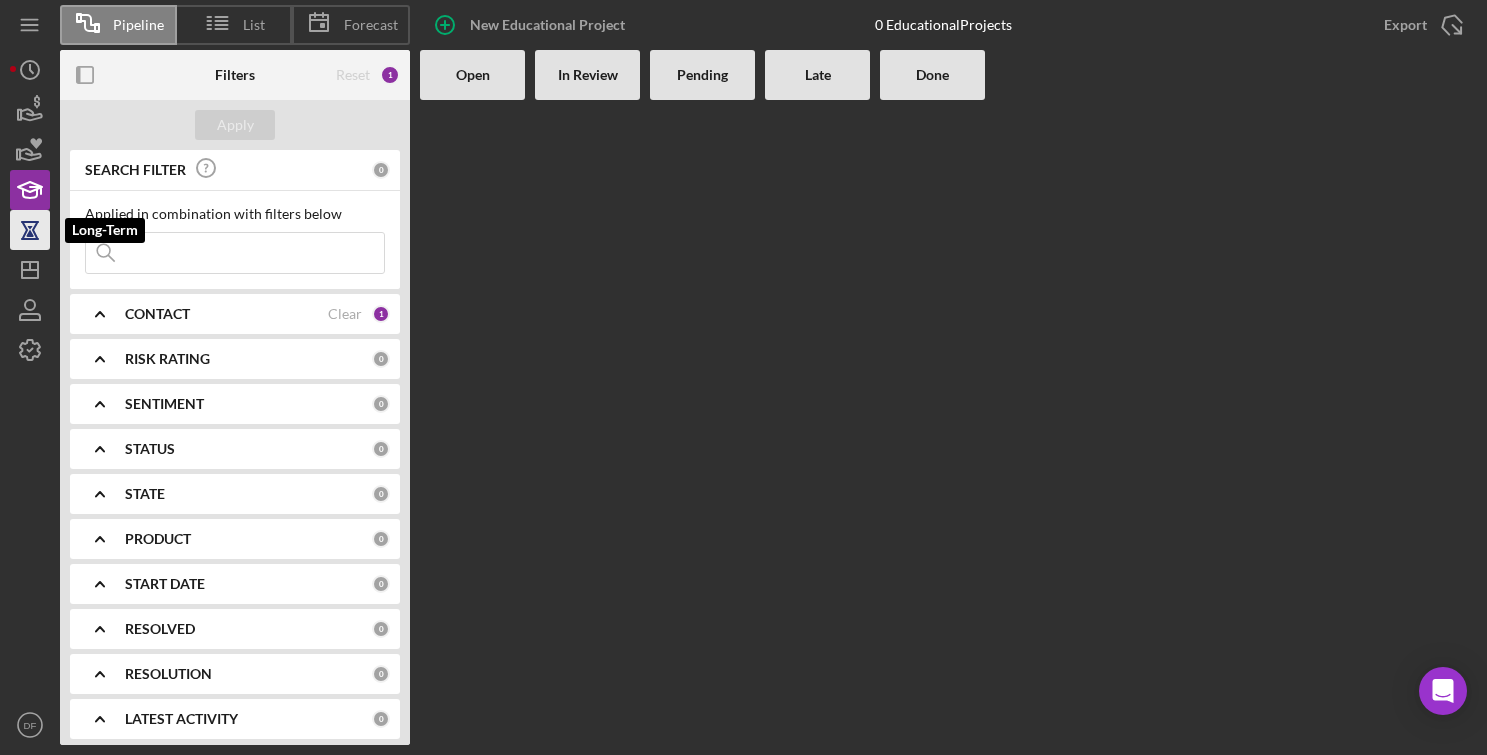 click 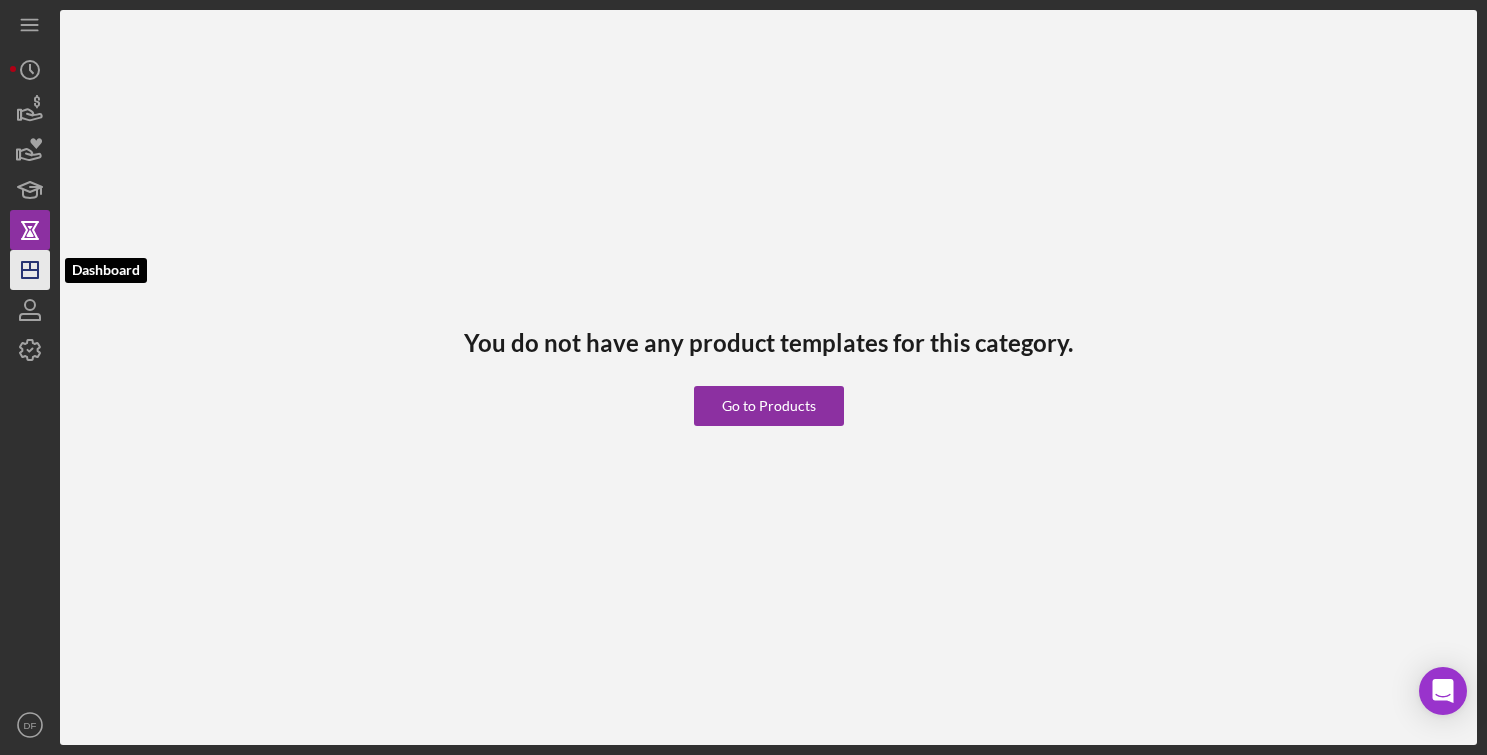 click on "Icon/Dashboard" 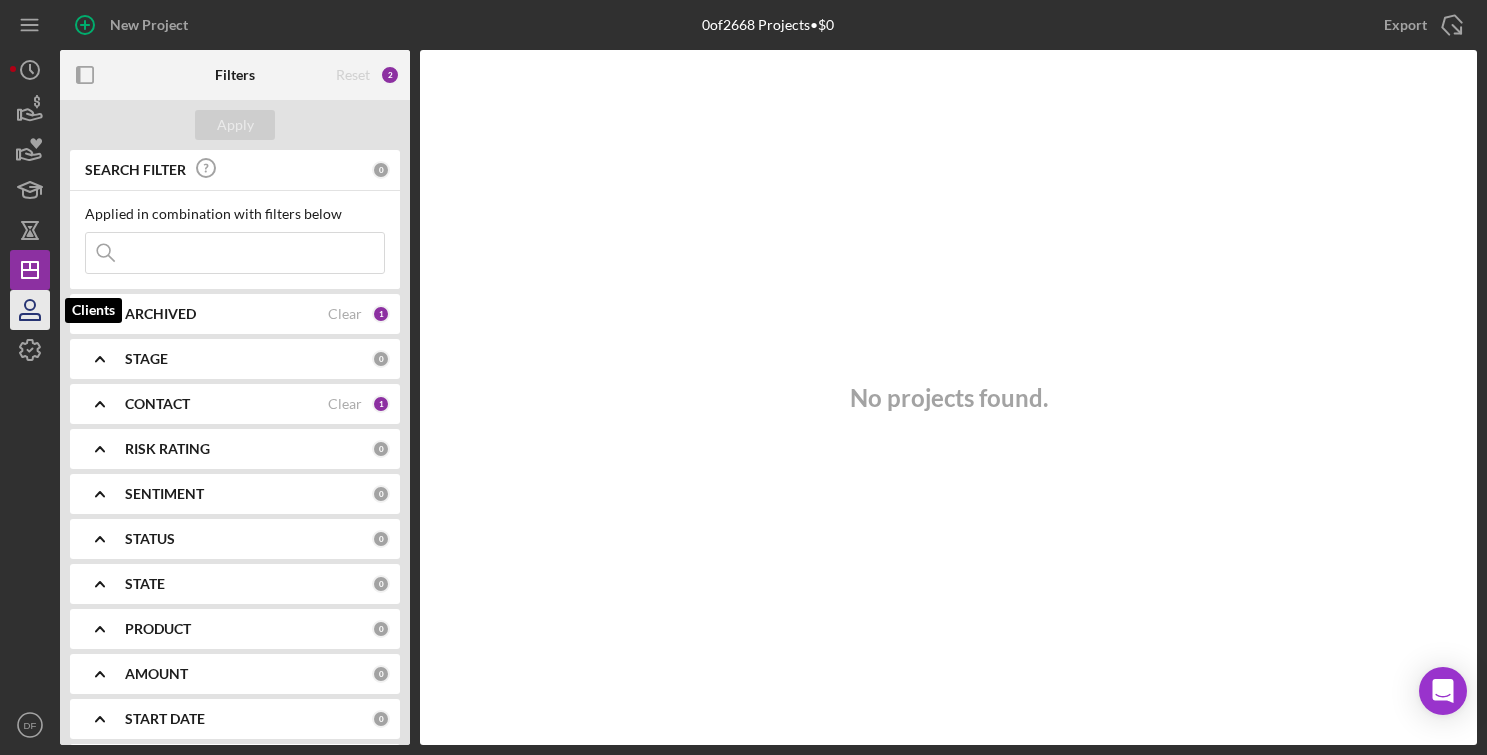 click 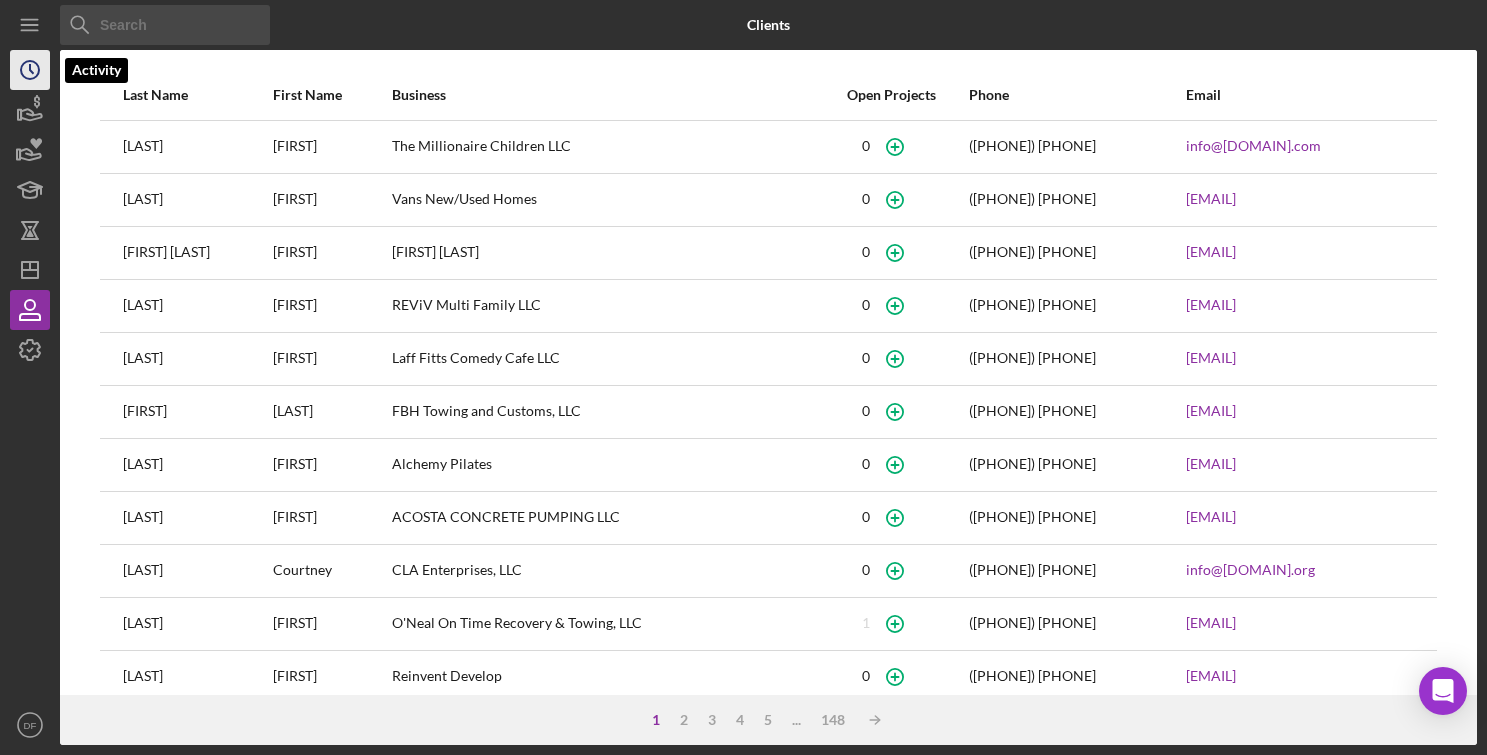 click on "Icon/History" 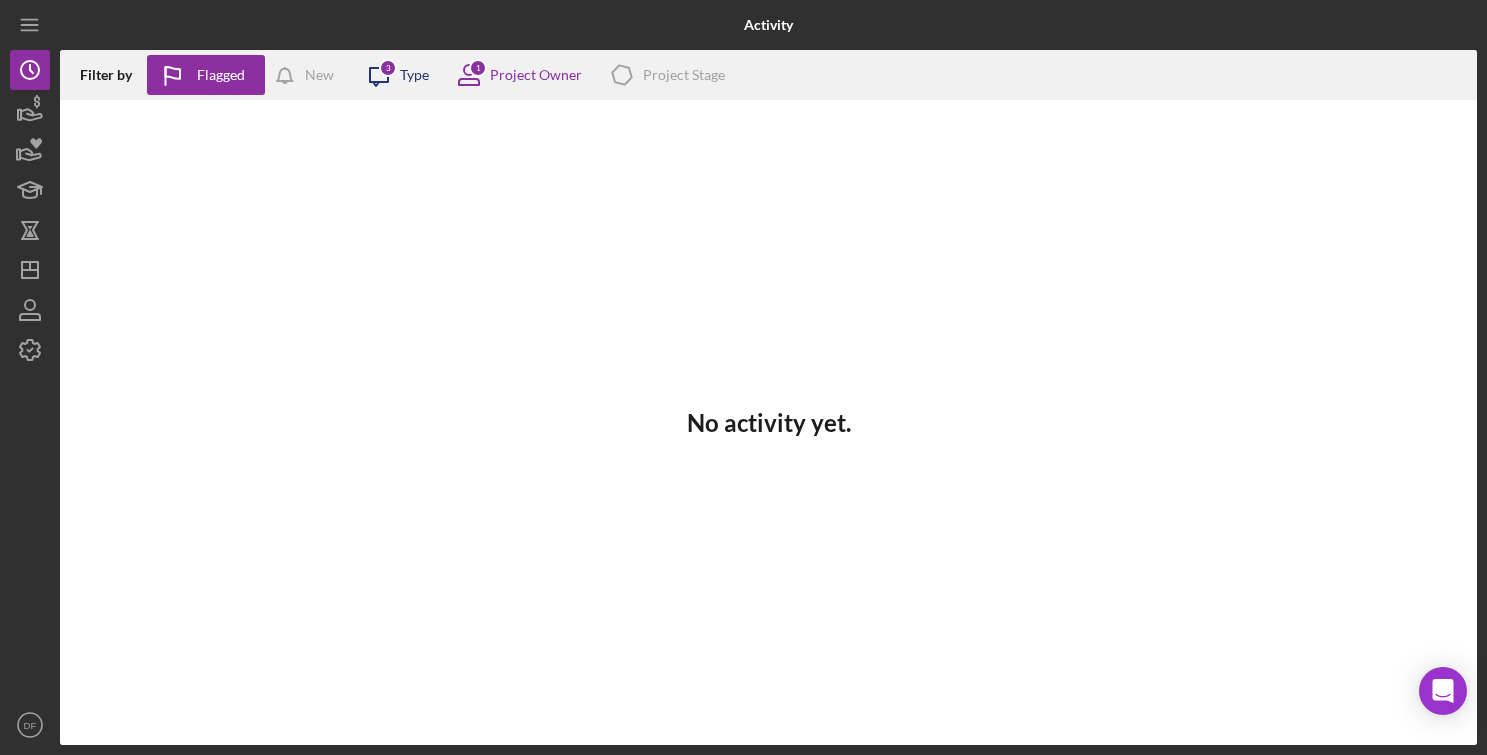 click on "Icon/Message" 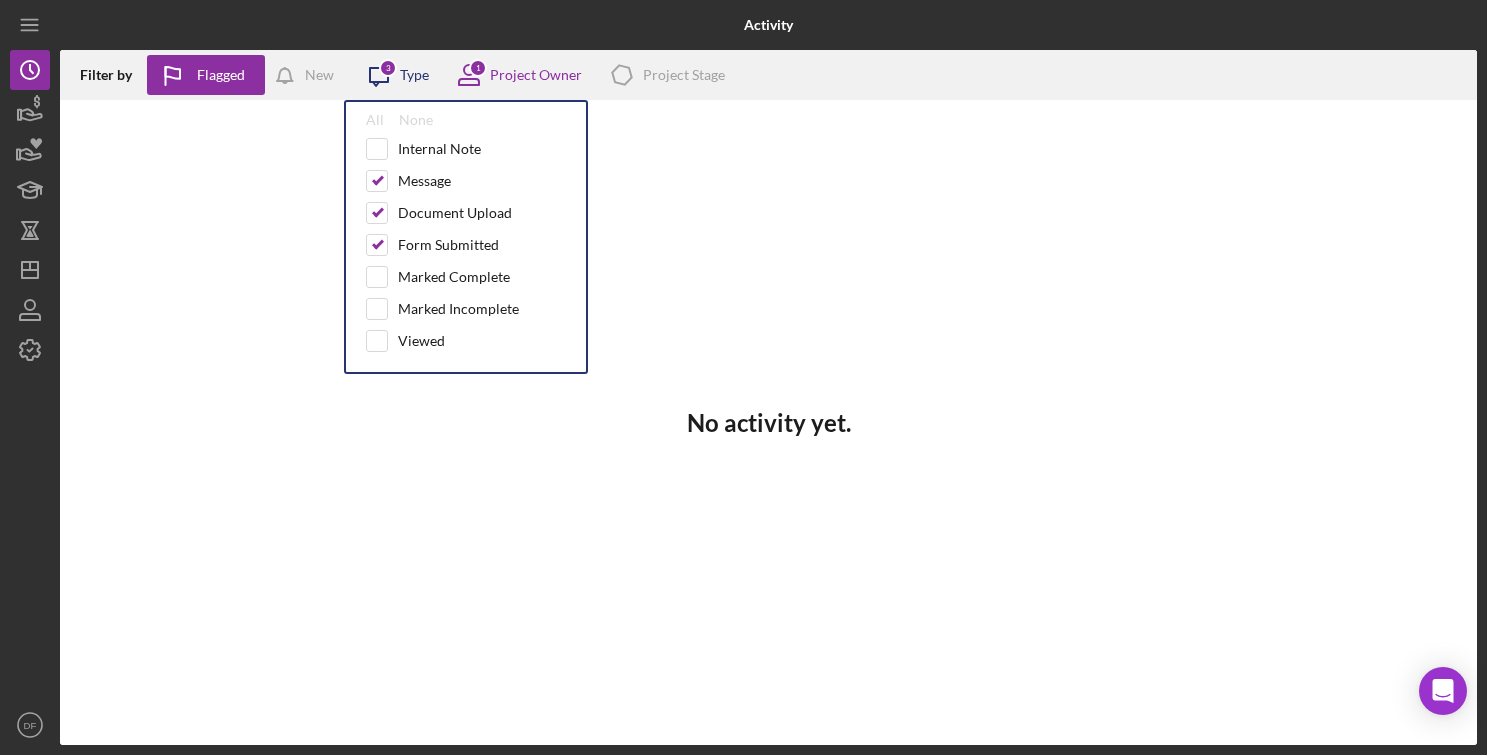 click on "Icon/Message" 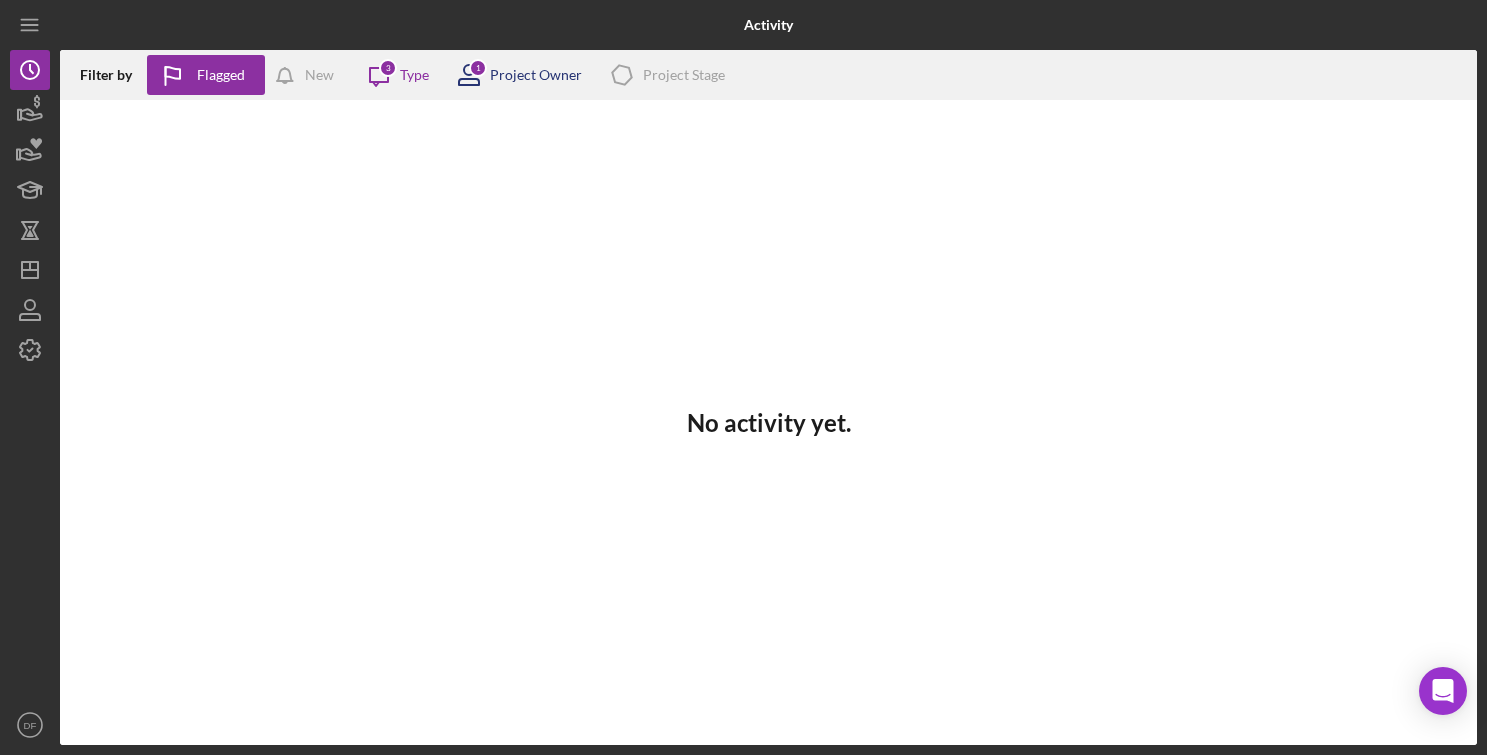 click on "Project Owner" at bounding box center [536, 75] 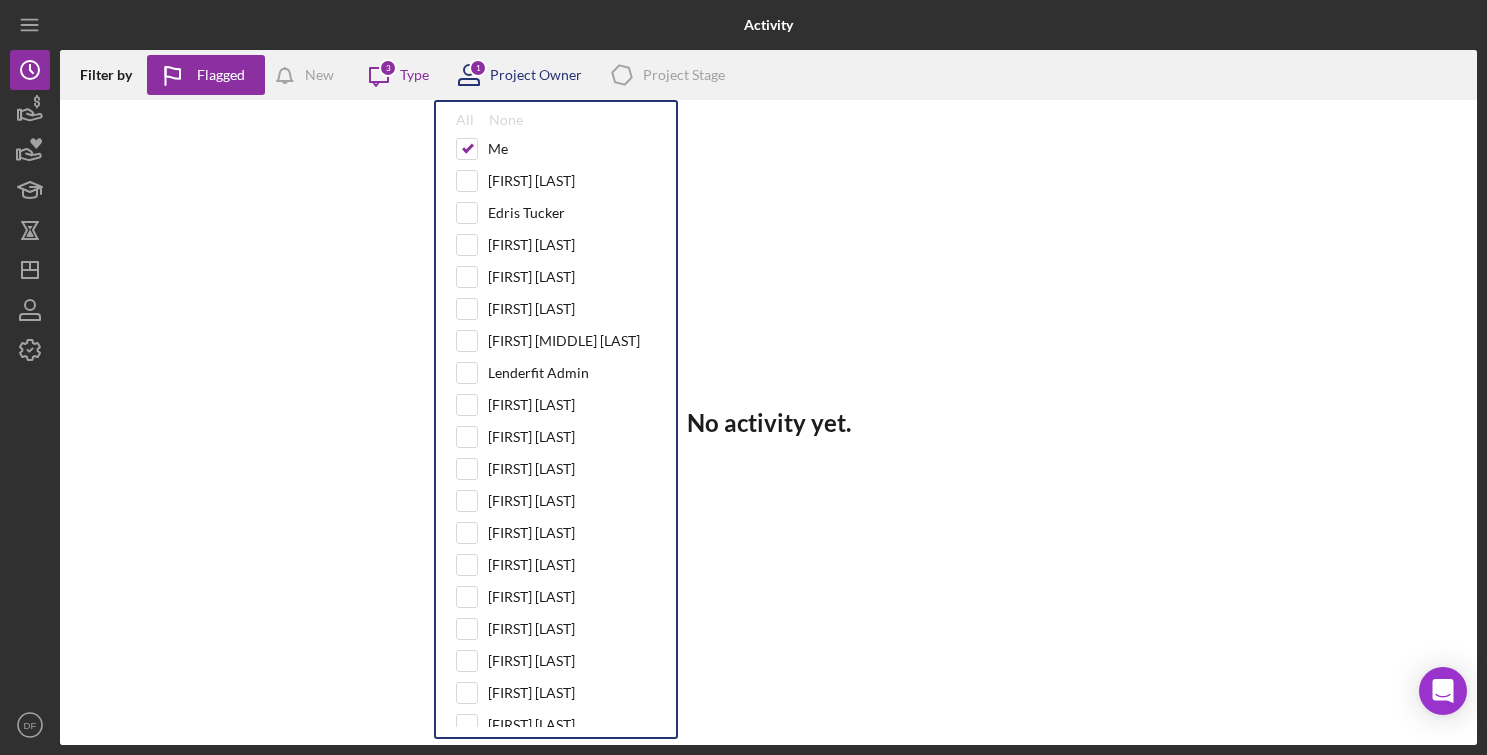 click on "Project Owner" at bounding box center [536, 75] 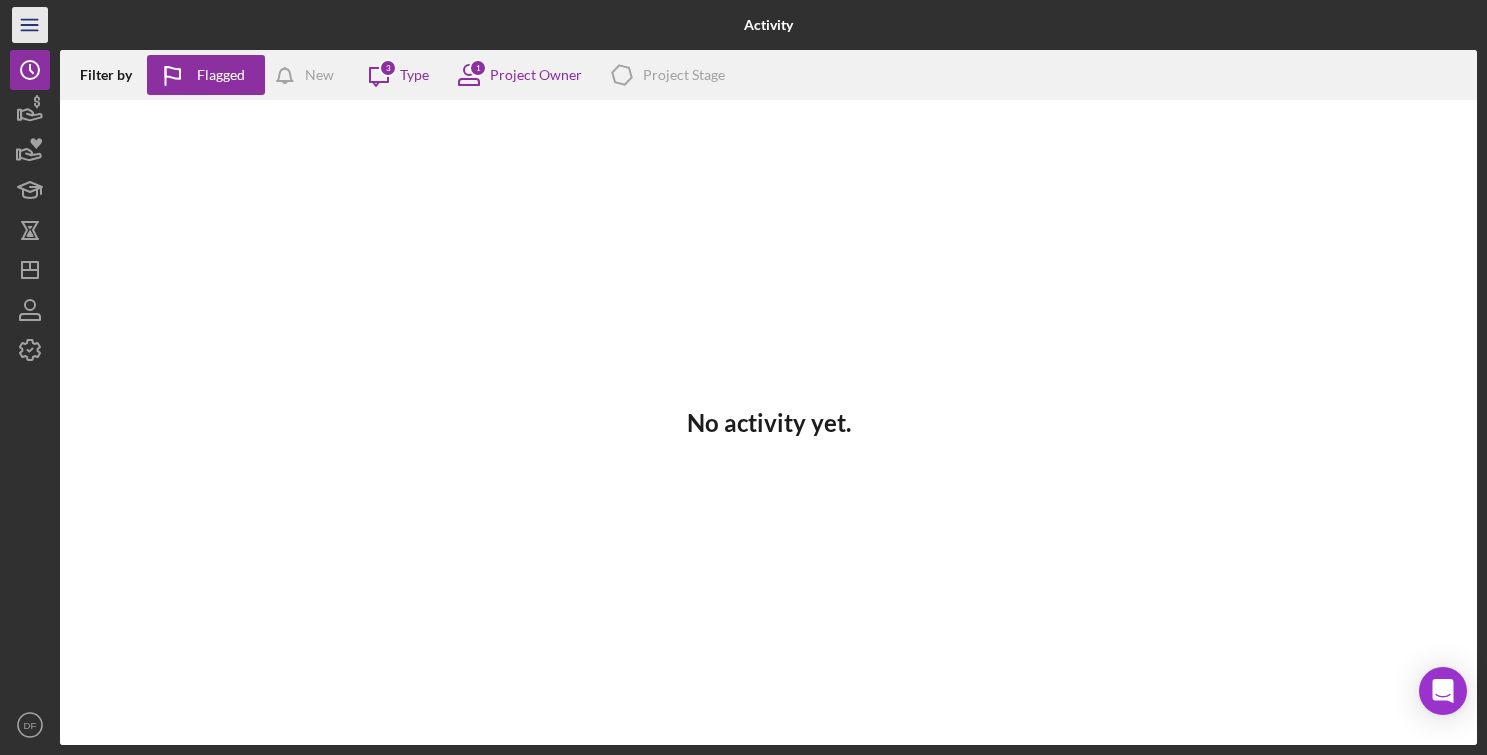 click on "Icon/Menu" 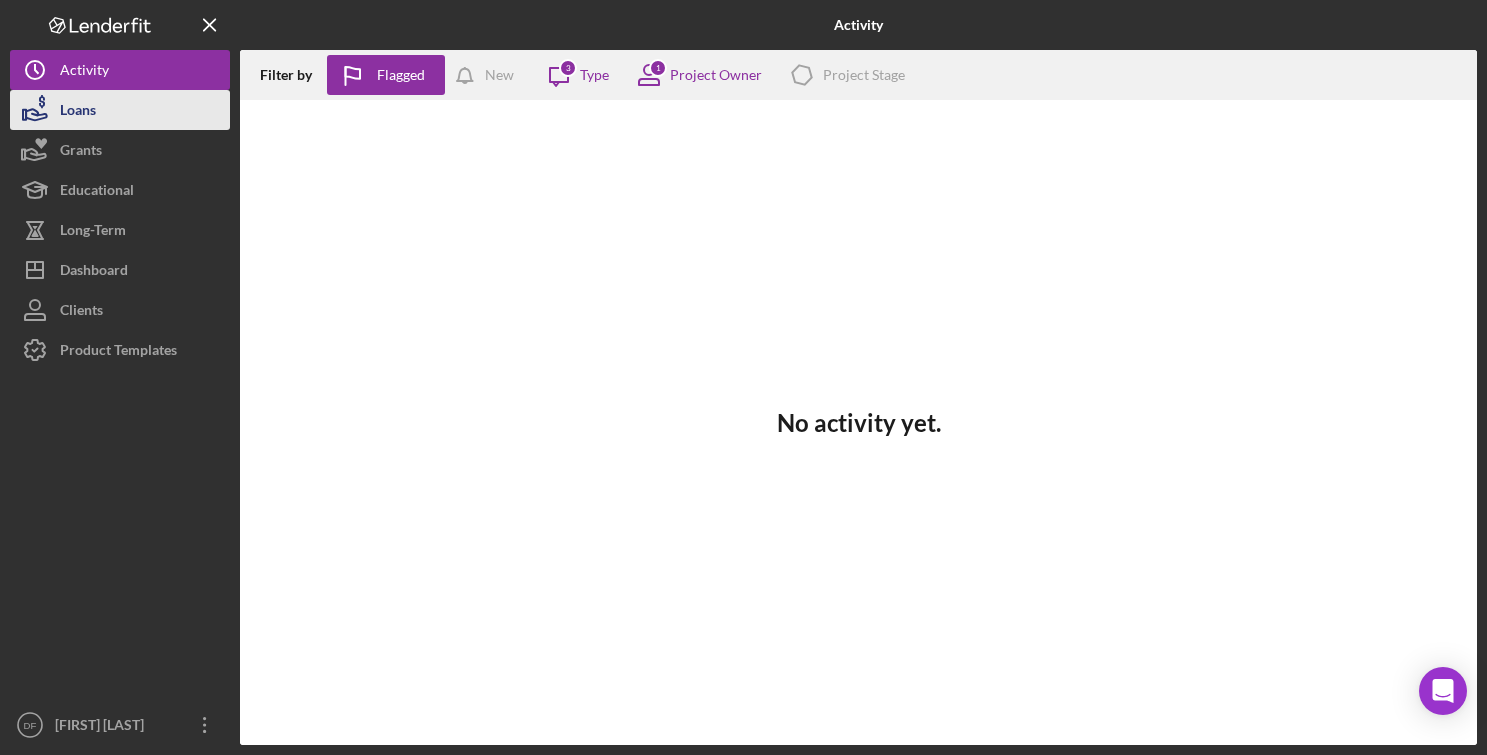 click on "Loans" at bounding box center (78, 112) 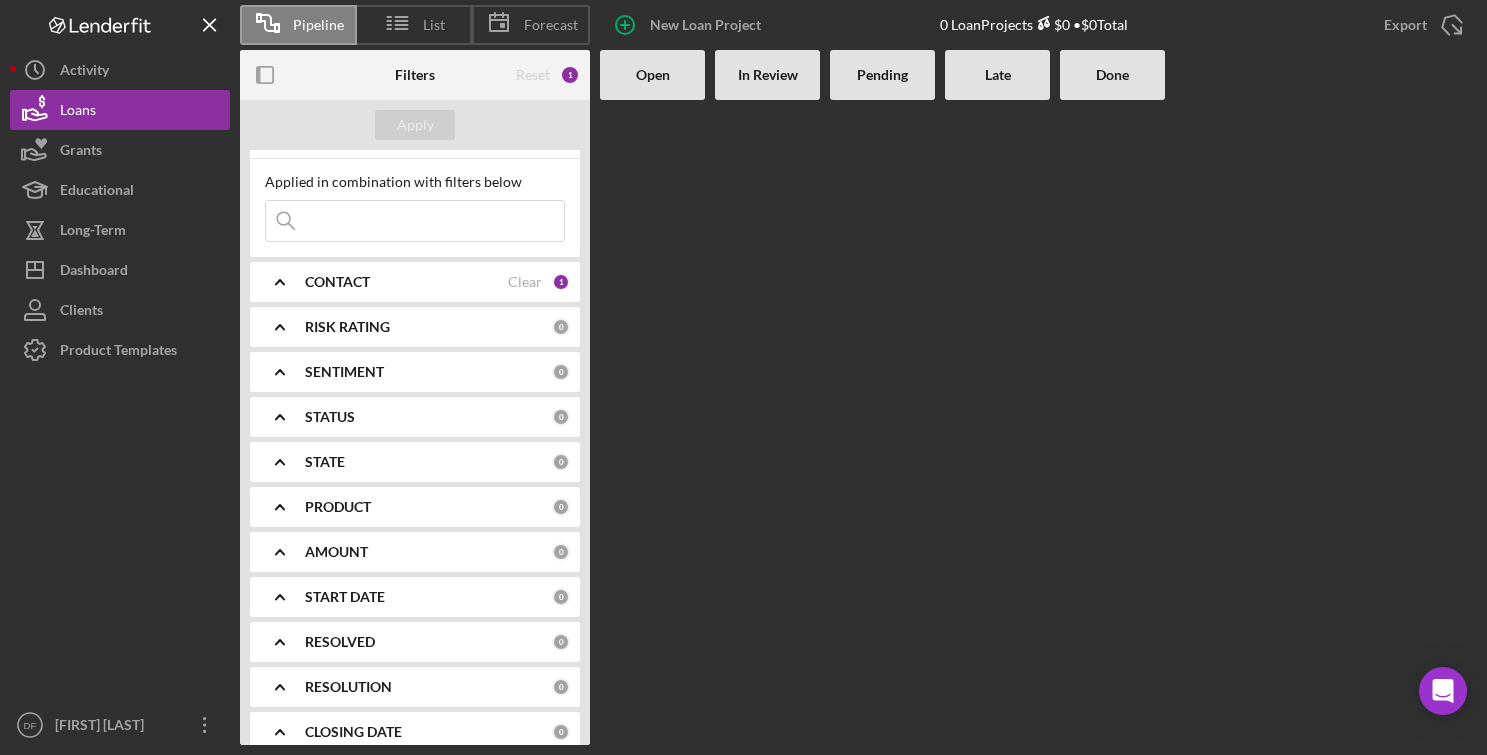 scroll, scrollTop: 0, scrollLeft: 0, axis: both 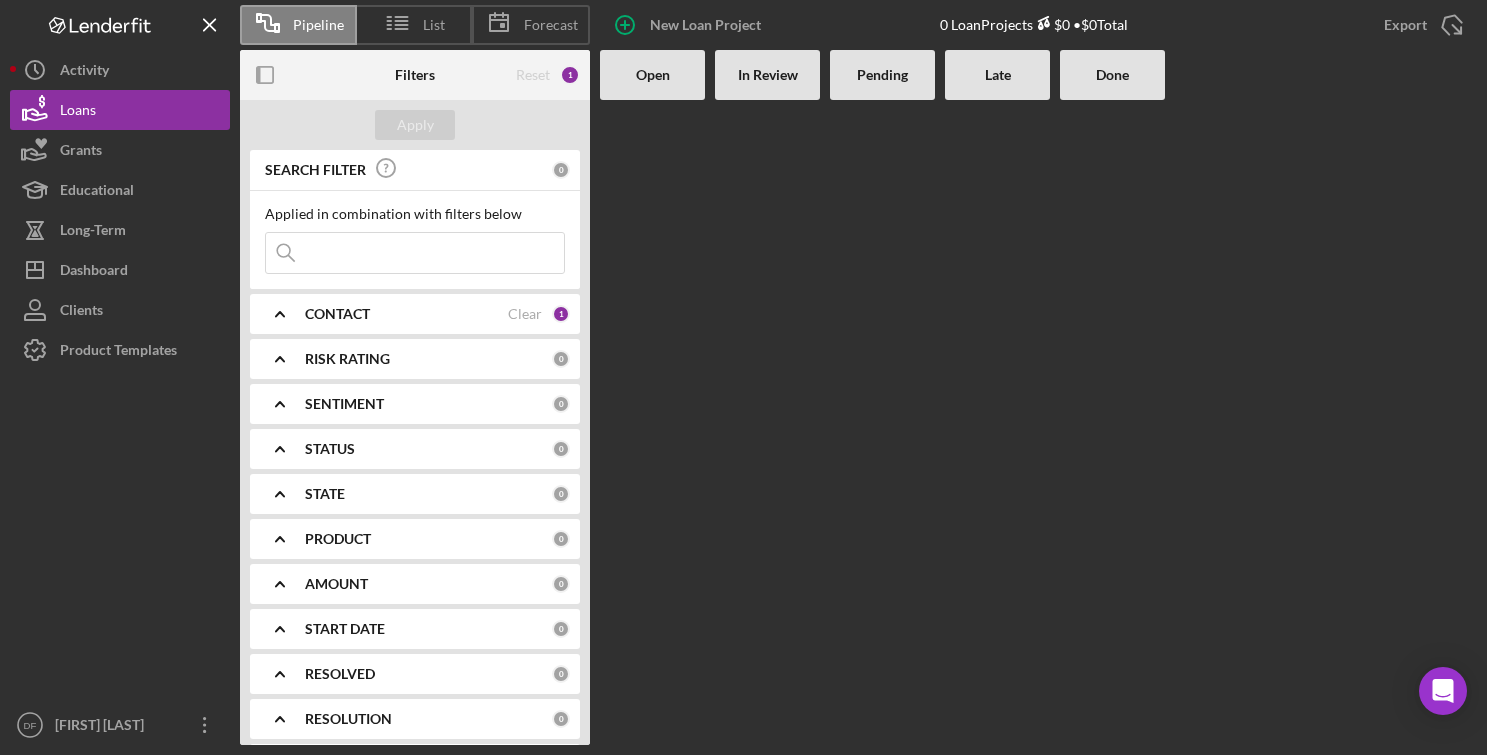 click on "In Review" at bounding box center (768, 75) 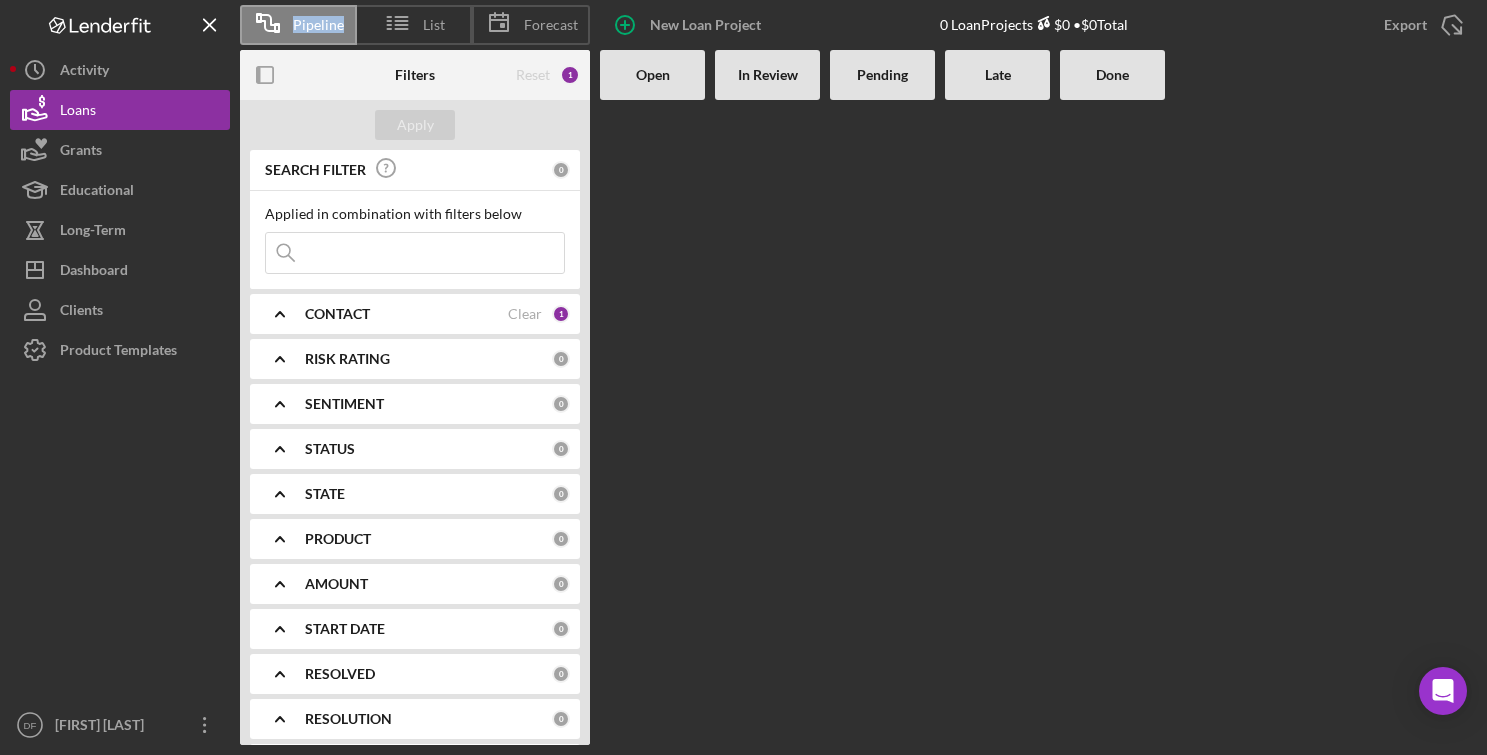 click on "Pipeline" at bounding box center (318, 25) 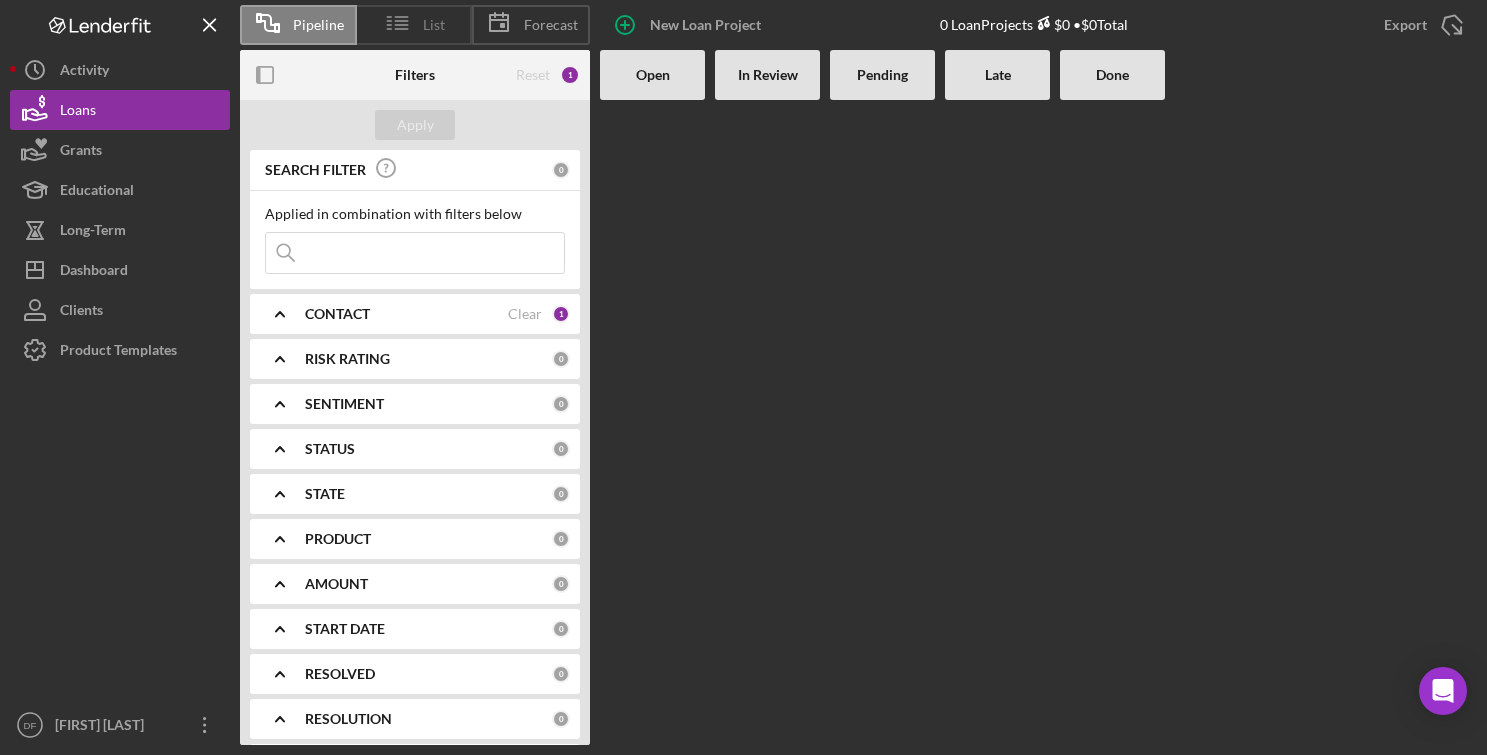 drag, startPoint x: 330, startPoint y: 22, endPoint x: 425, endPoint y: 20, distance: 95.02105 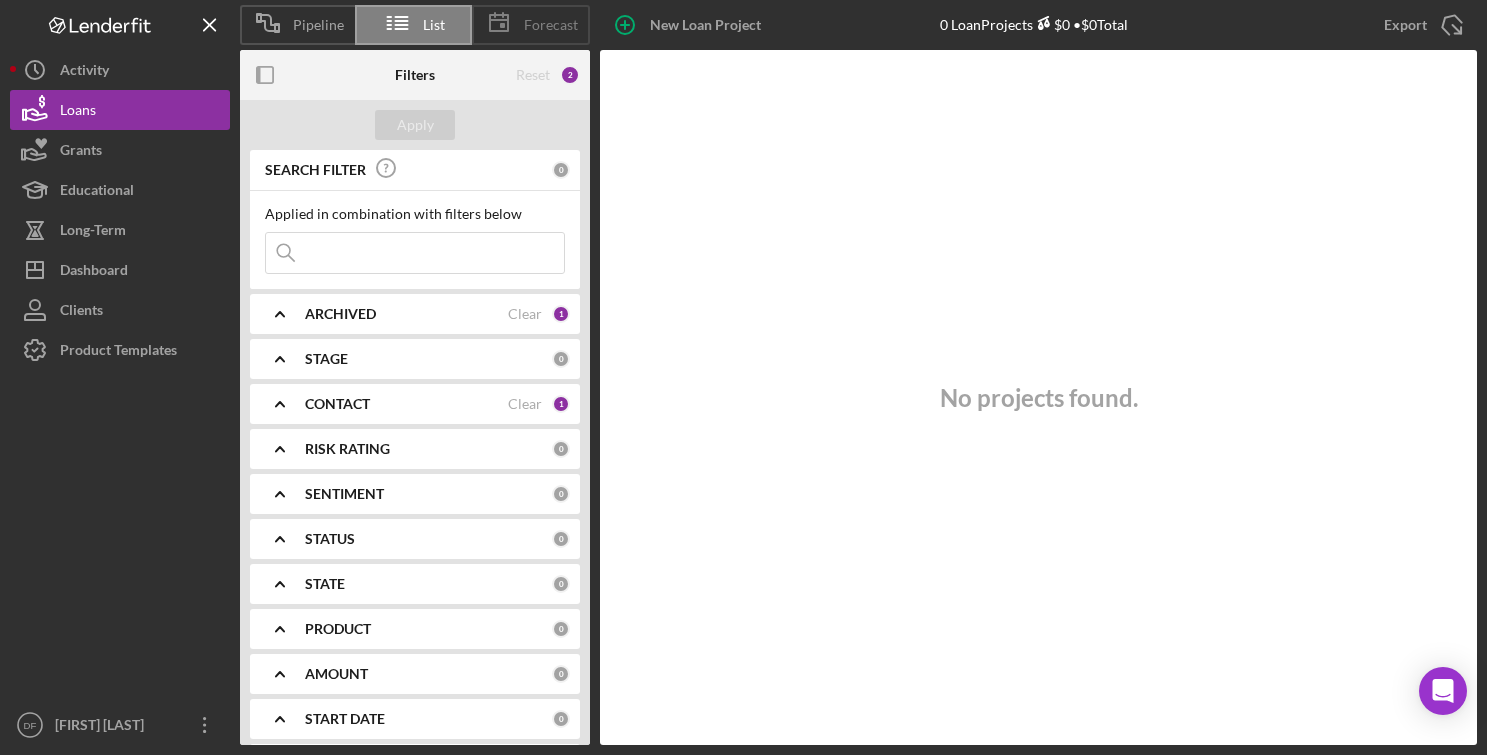 click 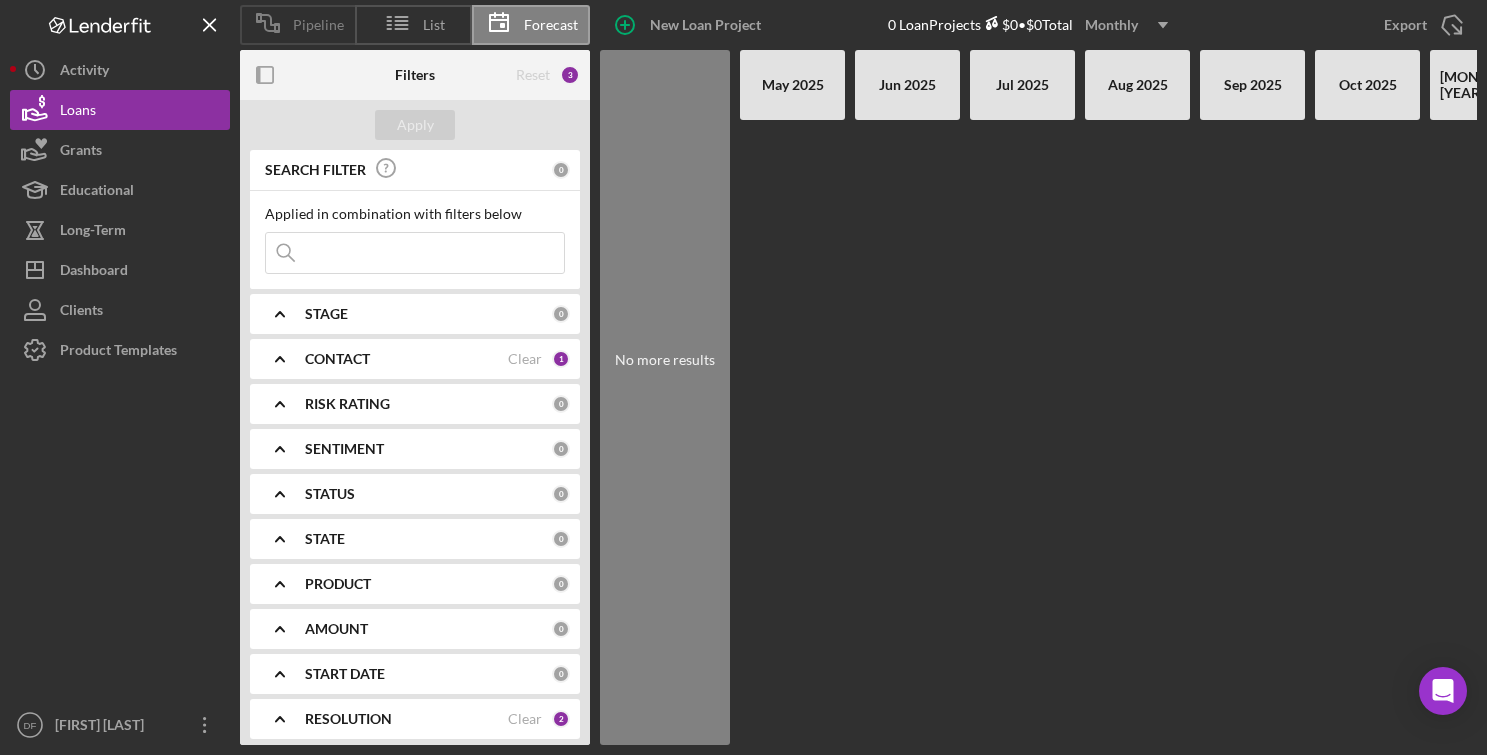 click 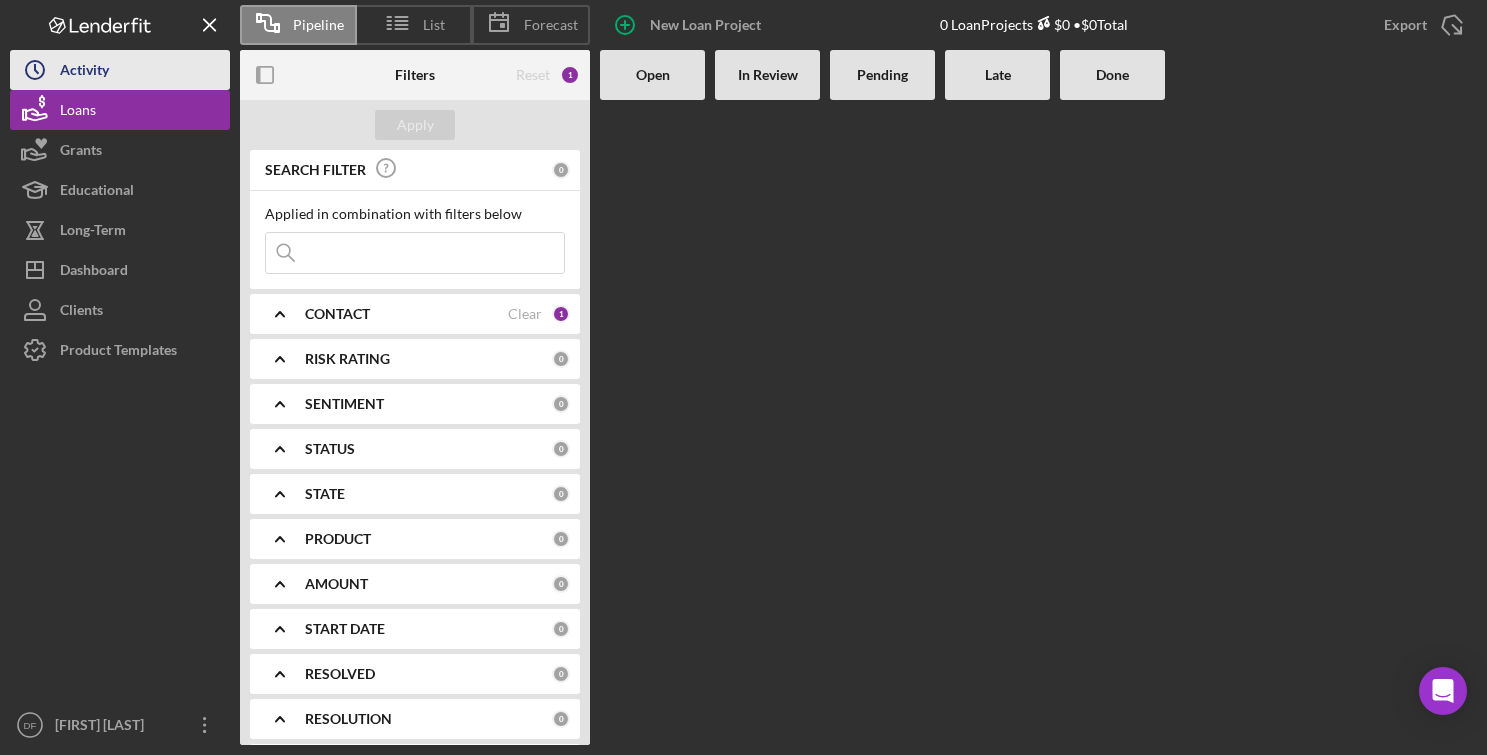 click on "Activity" at bounding box center (84, 72) 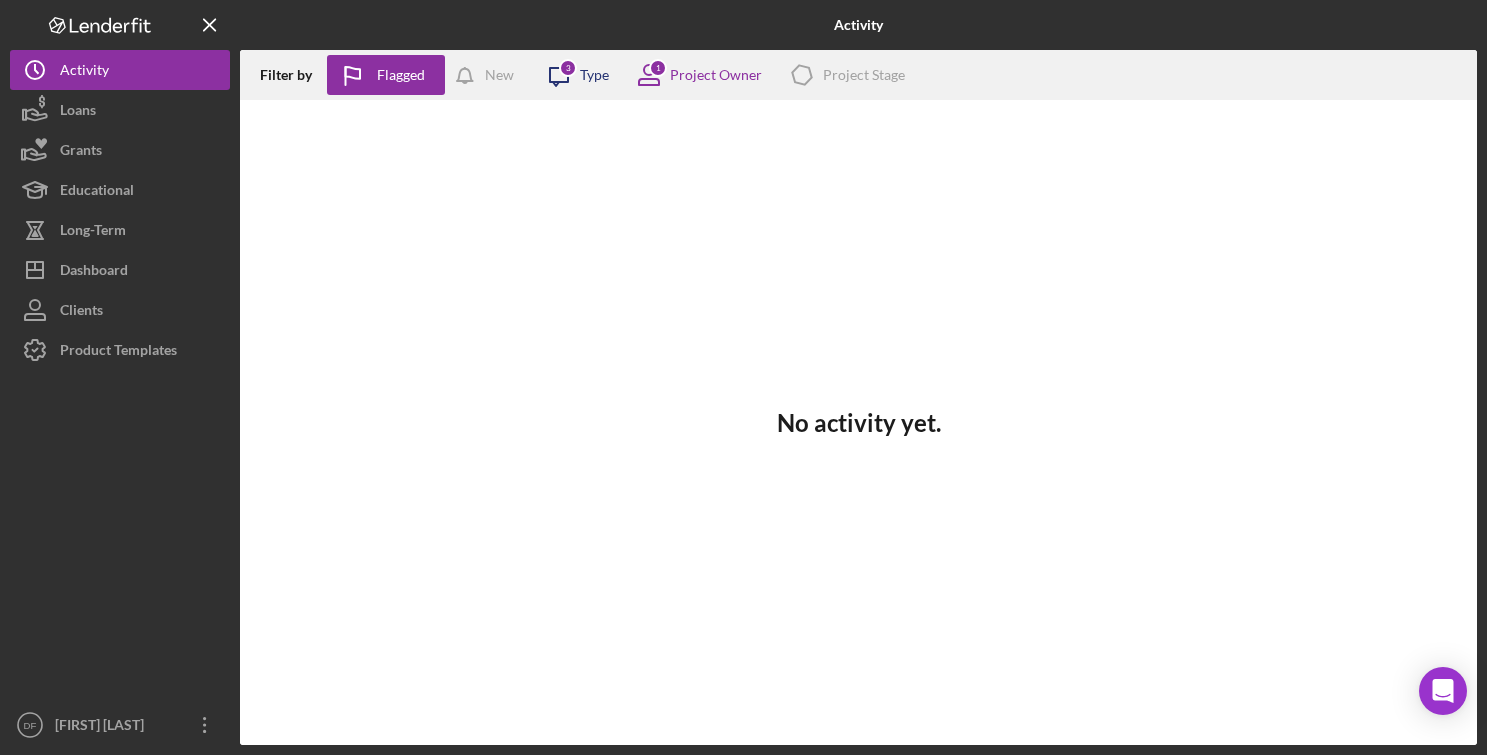 click on "Icon/Message" 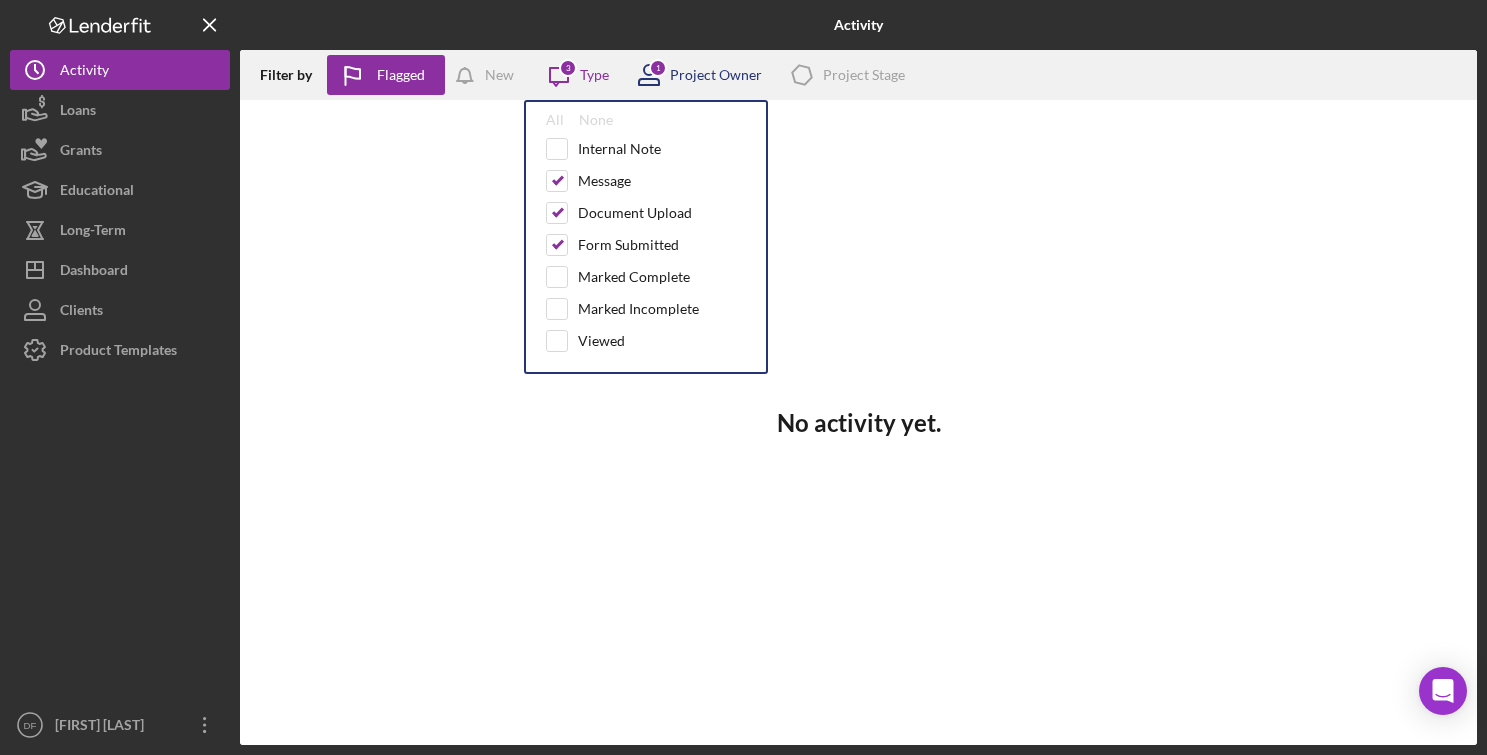 click on "Project Owner" at bounding box center [716, 75] 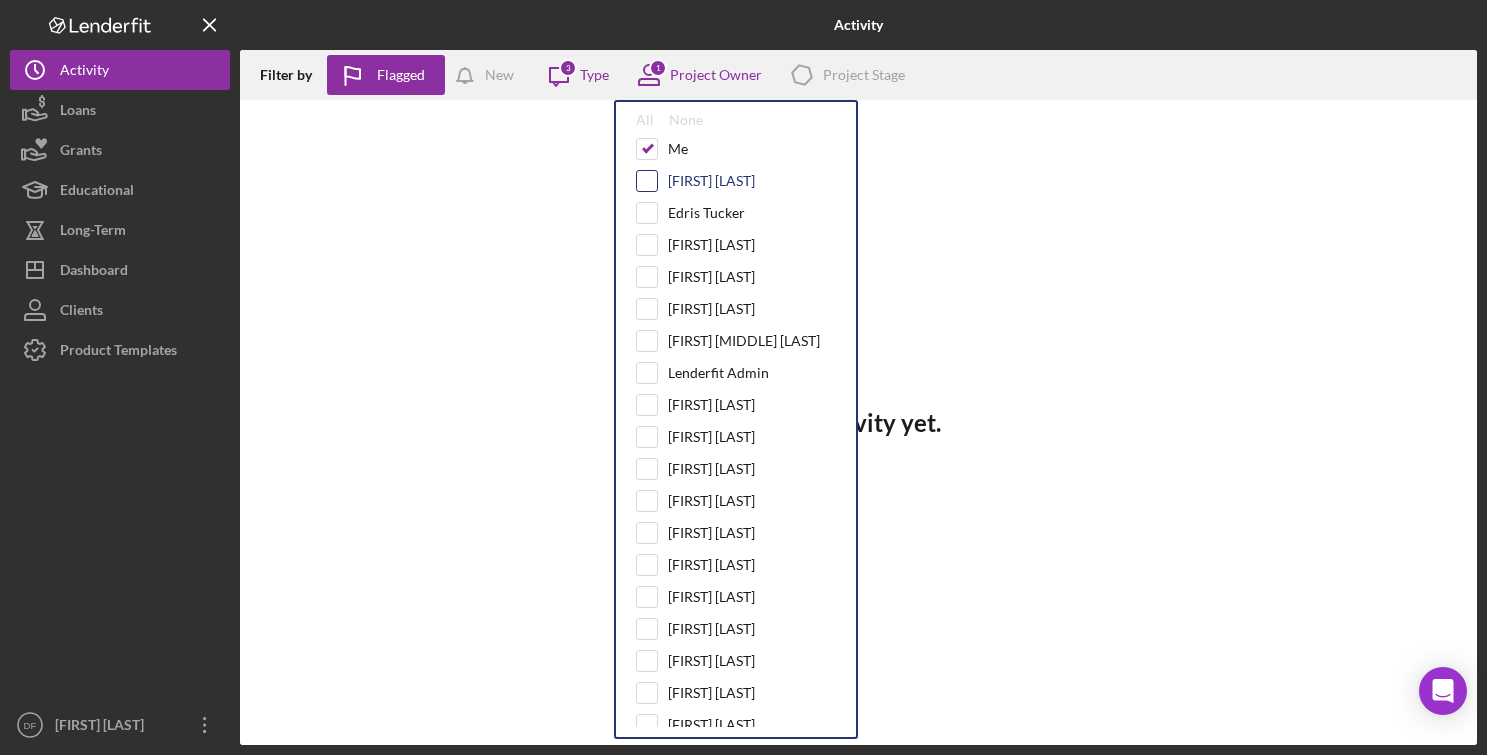 click at bounding box center [647, 181] 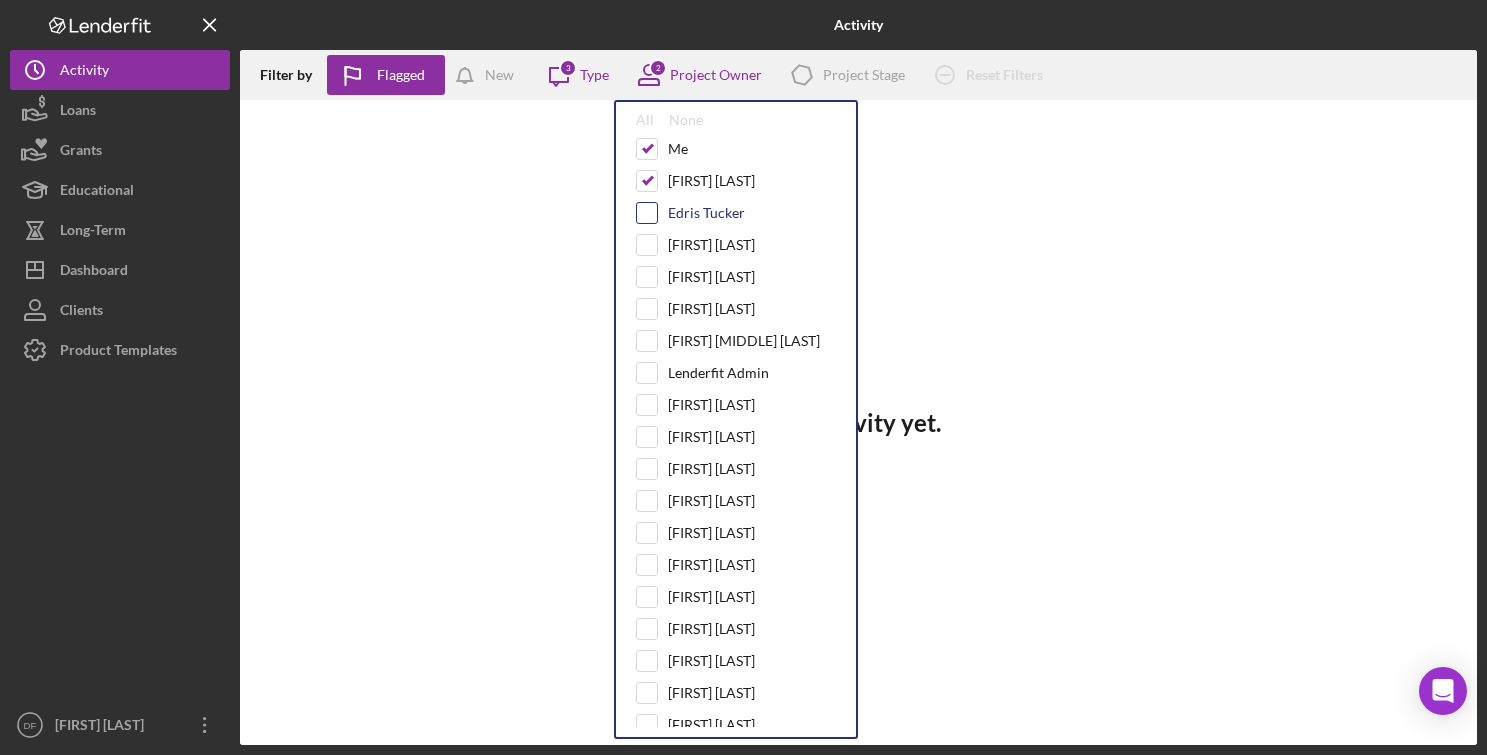 click at bounding box center [647, 213] 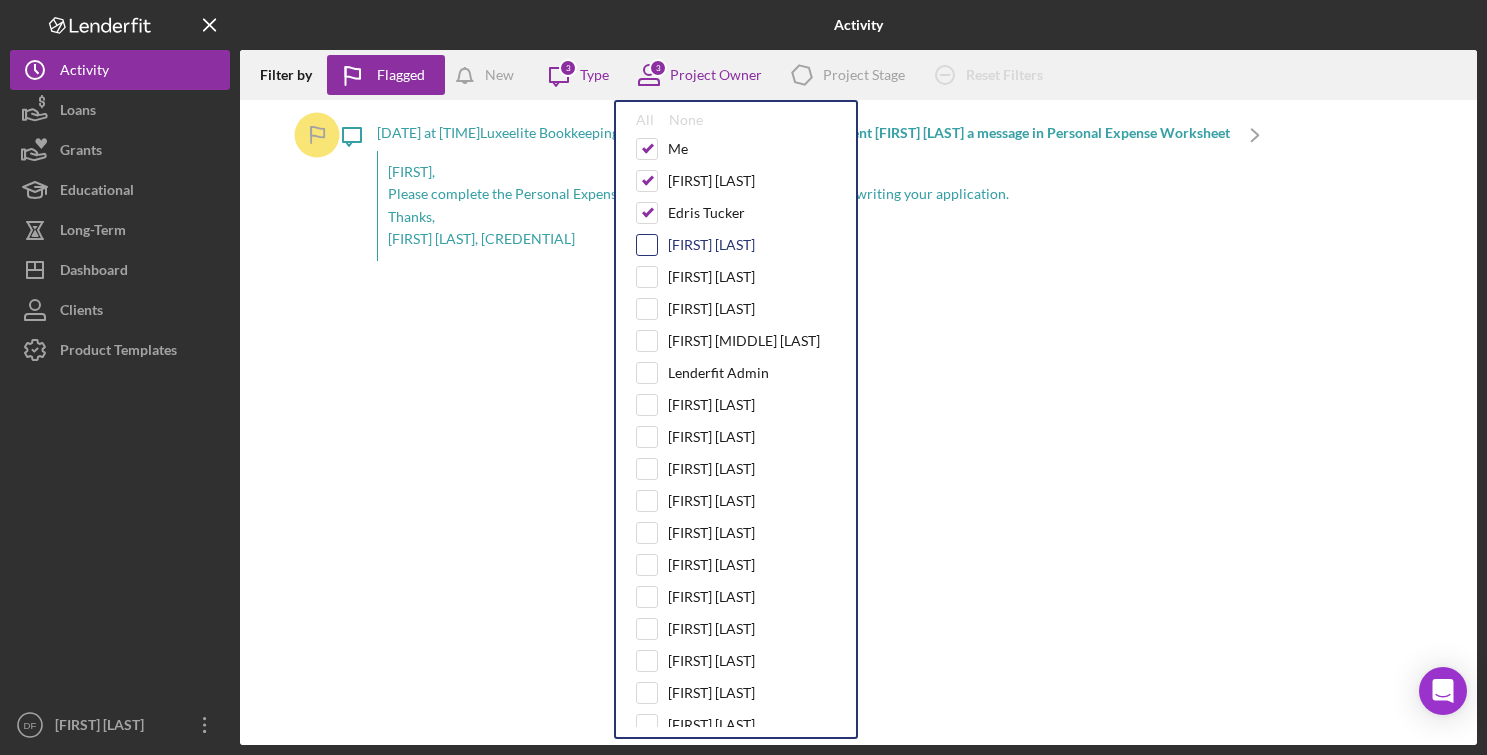 click at bounding box center [647, 245] 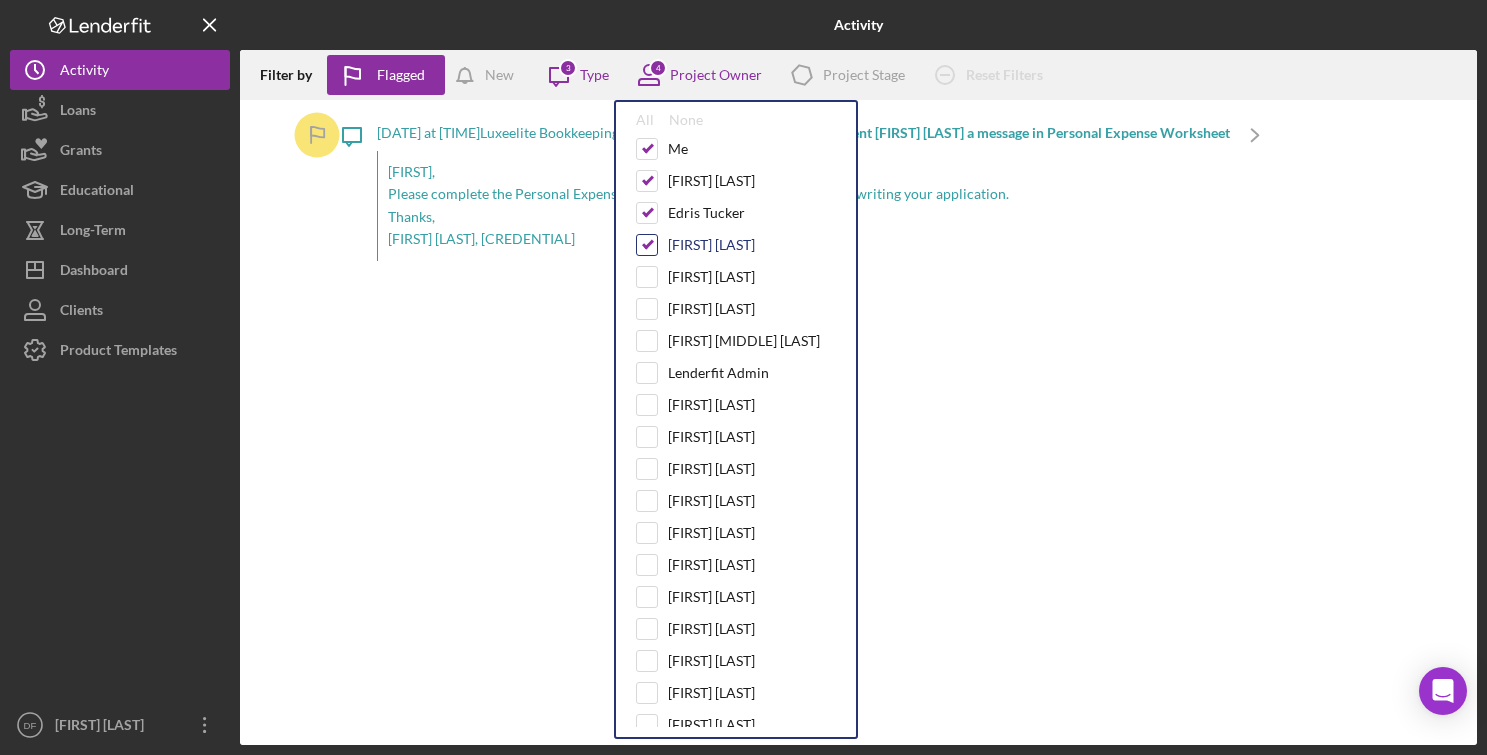 click at bounding box center (647, 245) 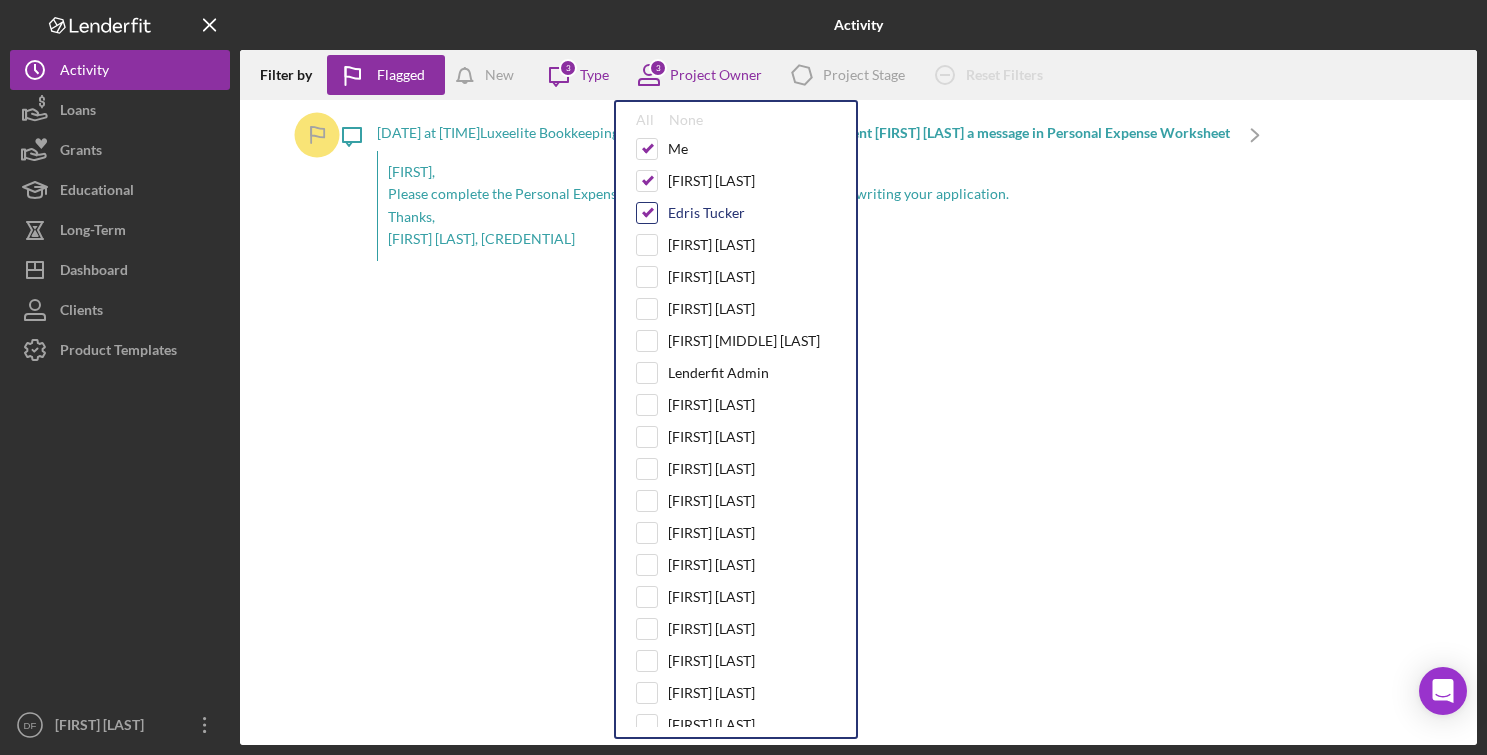 click at bounding box center [647, 213] 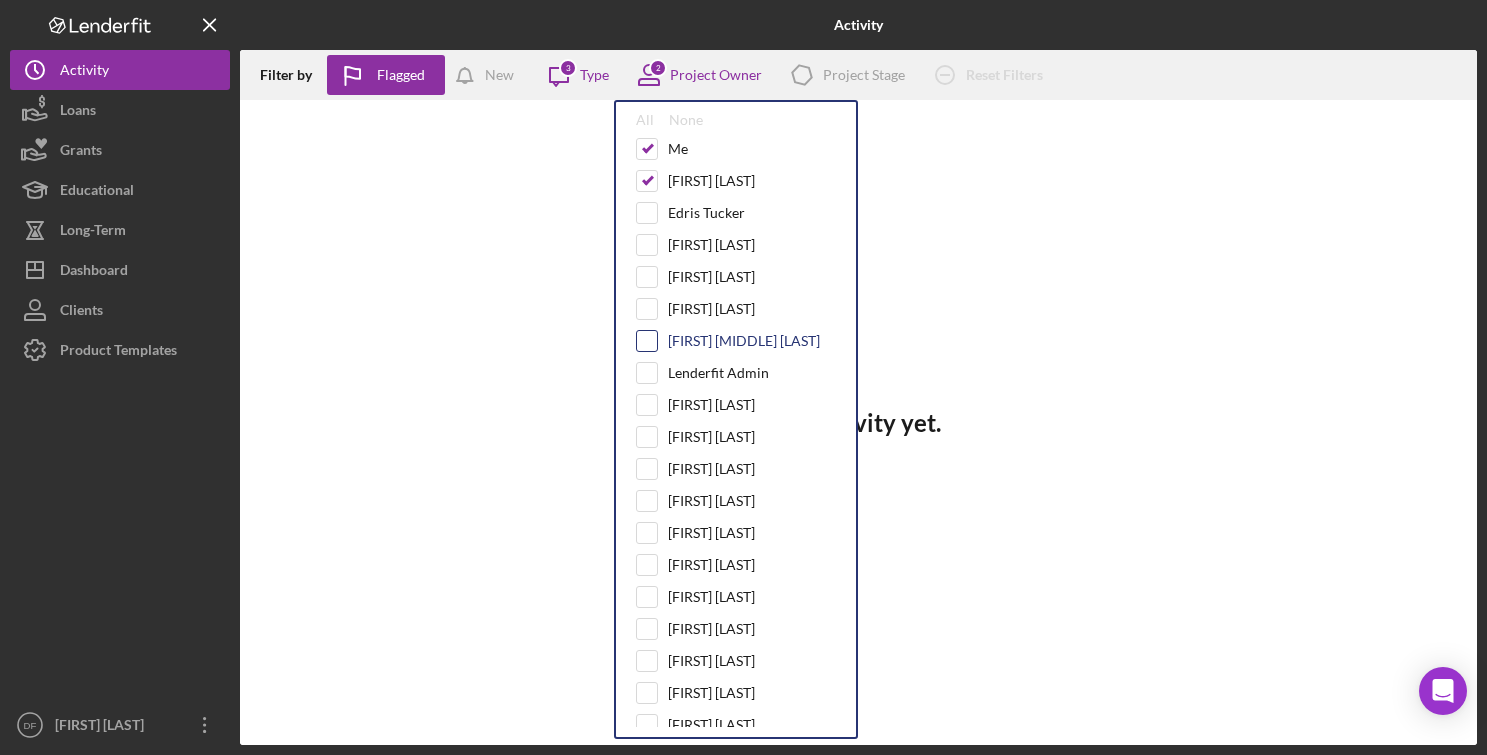 click at bounding box center [647, 341] 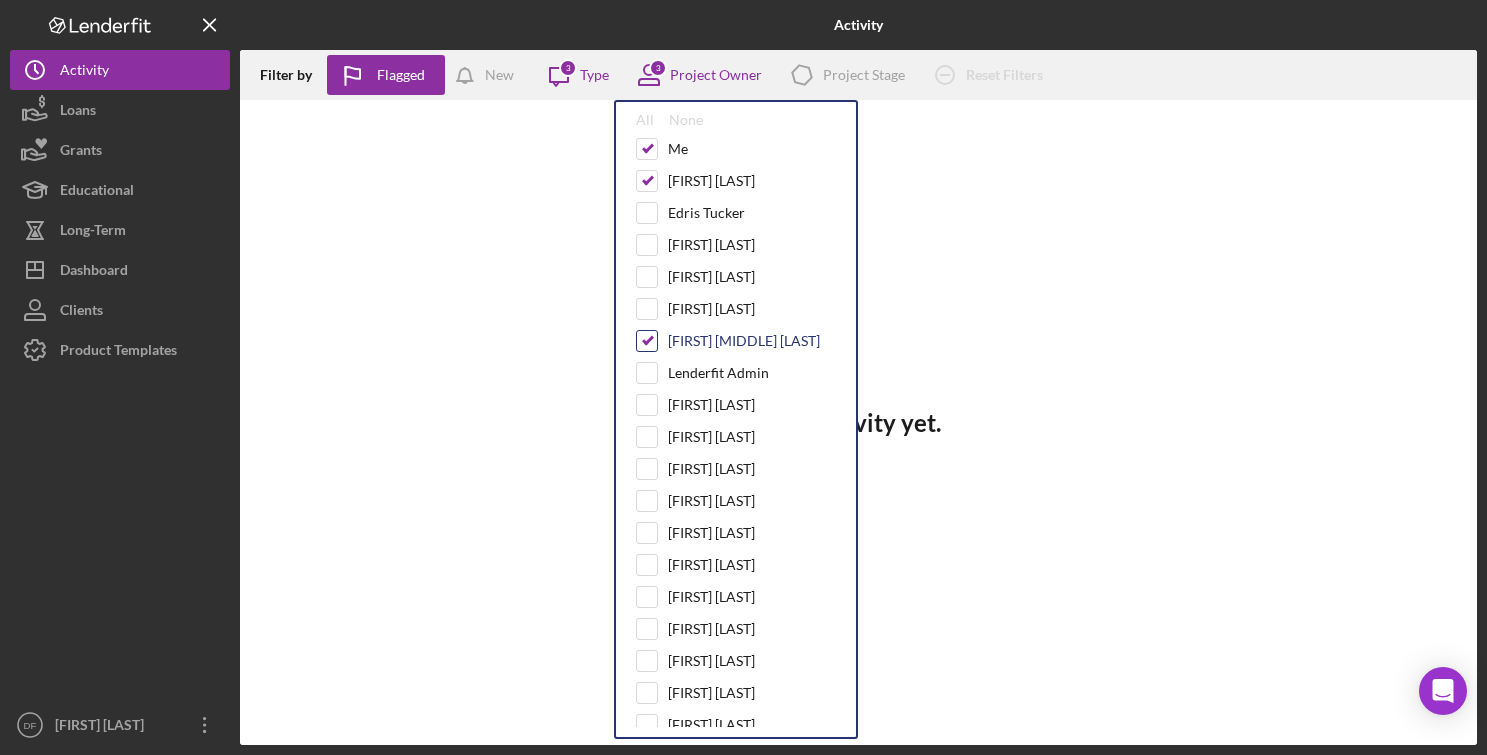 click at bounding box center (647, 341) 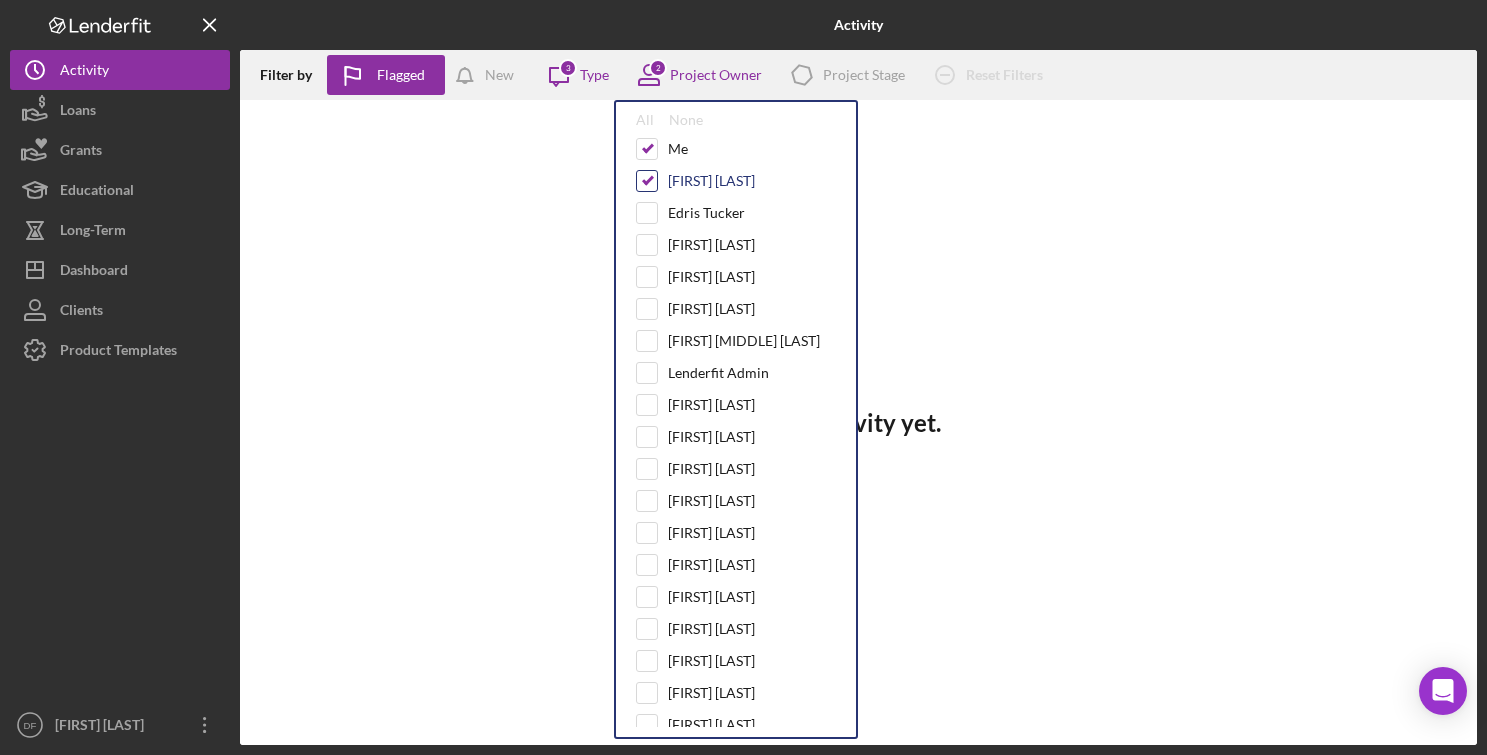 click at bounding box center (647, 181) 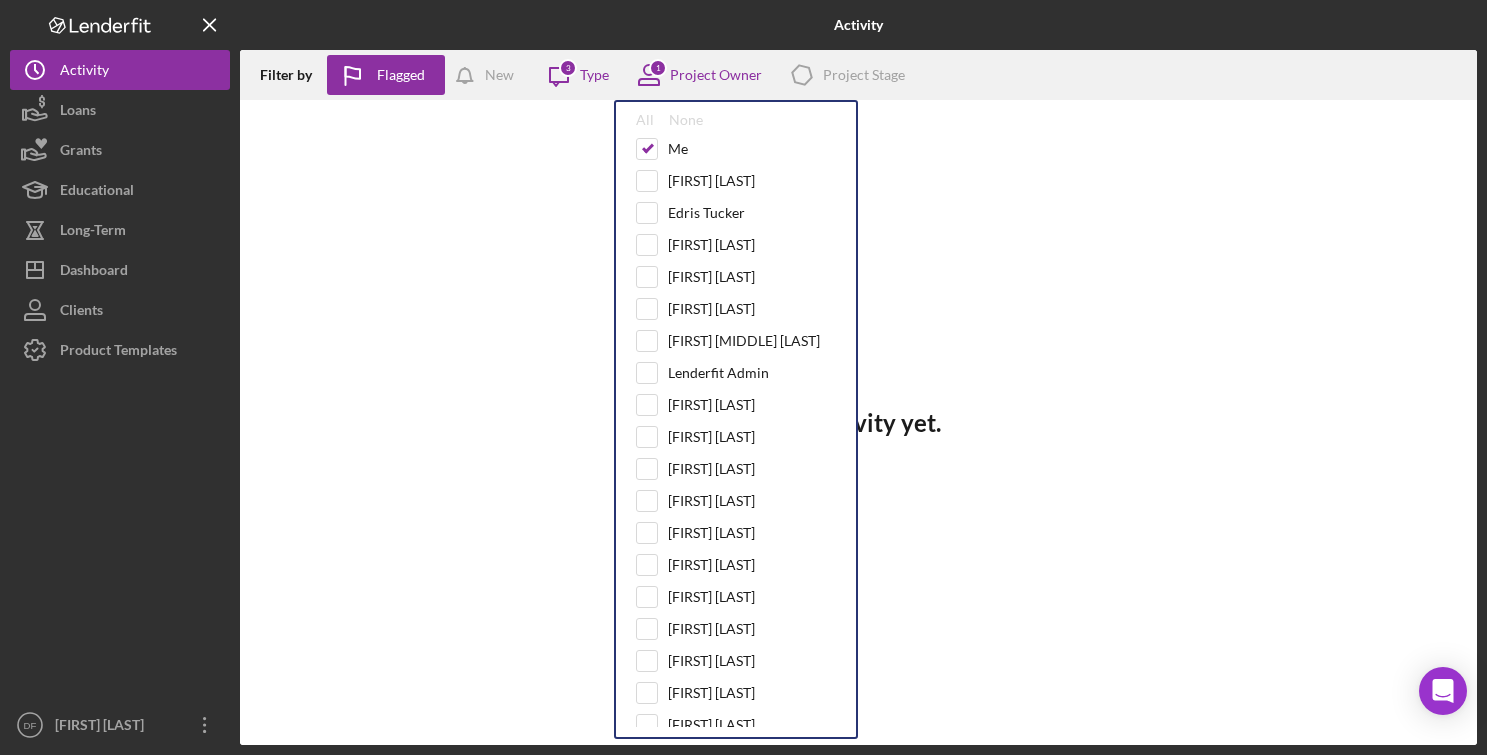 click on "No activity yet." at bounding box center [858, 422] 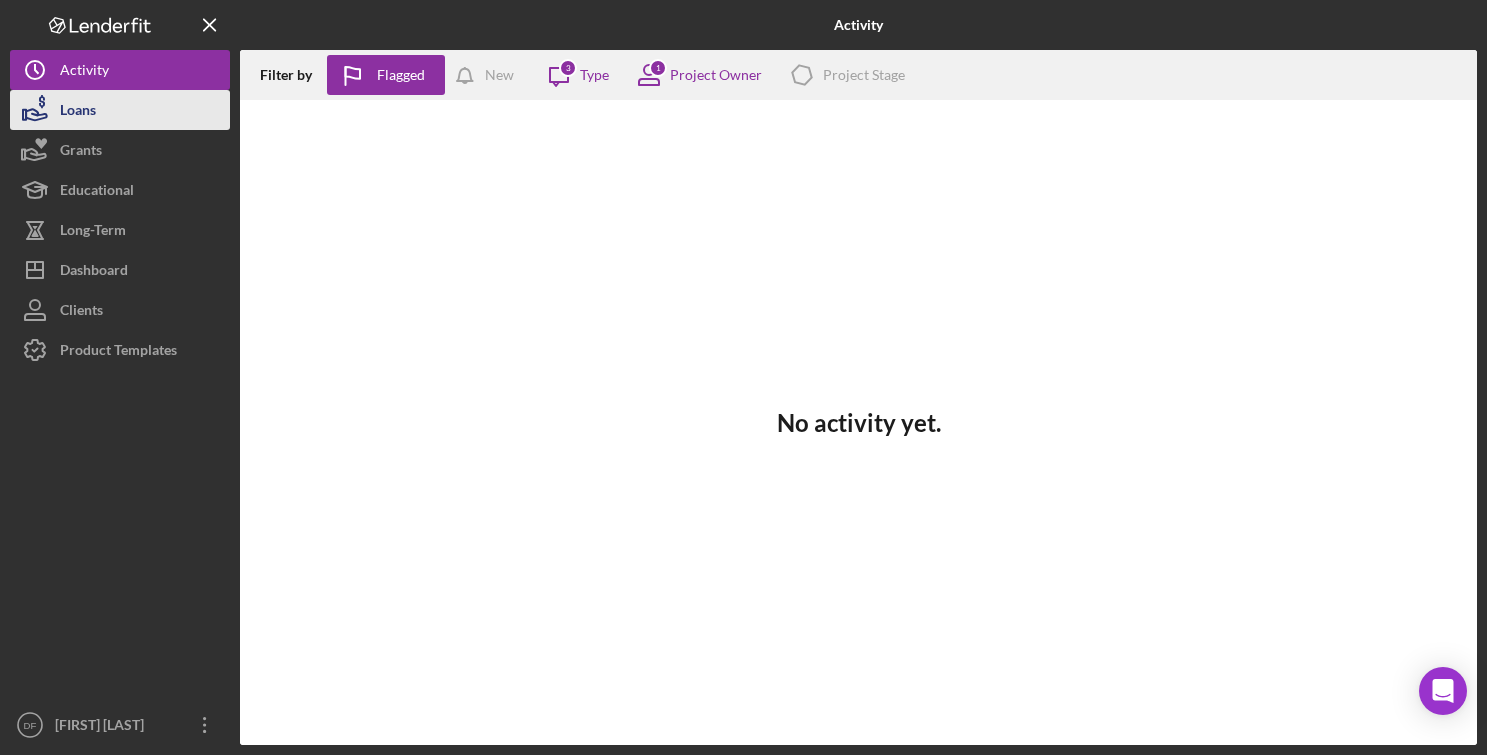 click on "Loans" at bounding box center (120, 110) 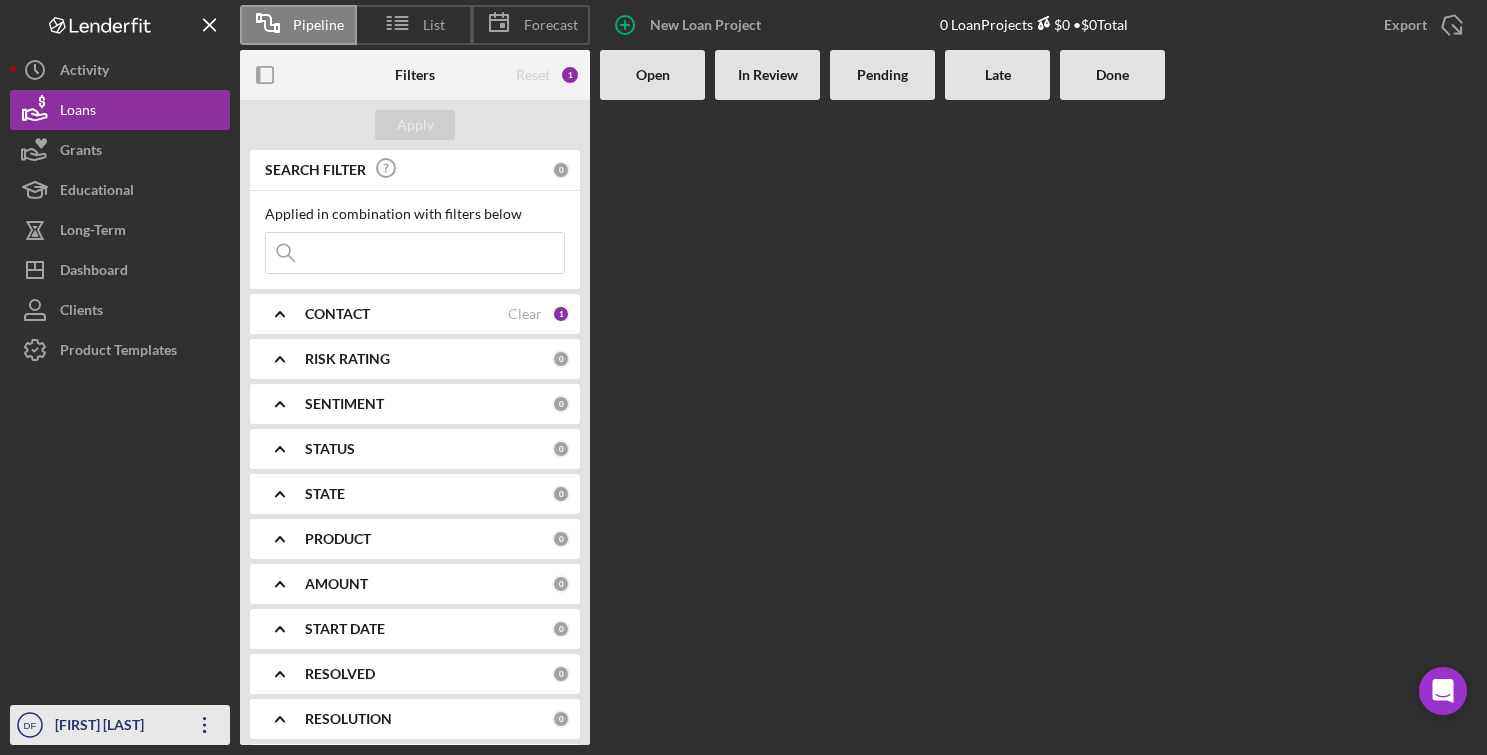 click on "[FIRST] [LAST]" at bounding box center (115, 727) 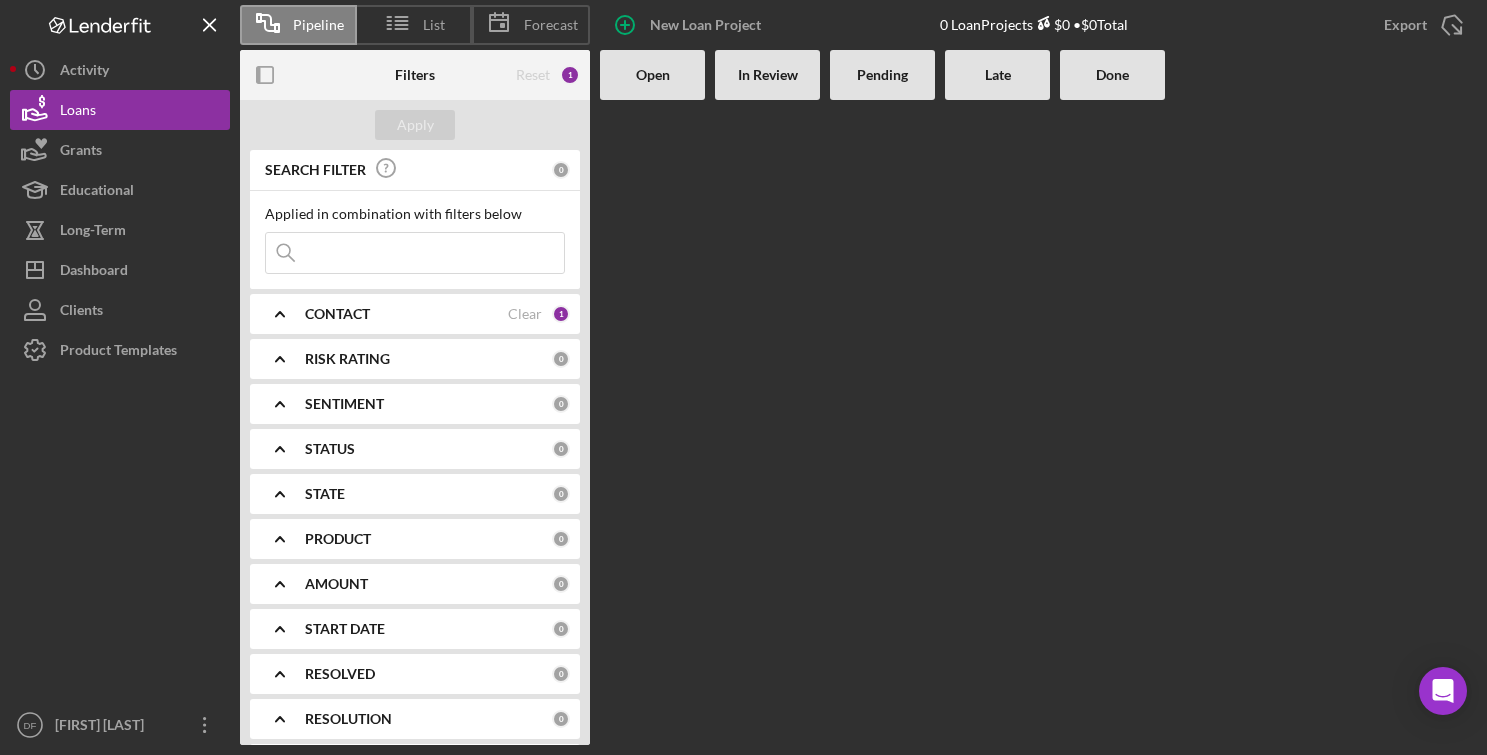 click at bounding box center [120, 537] 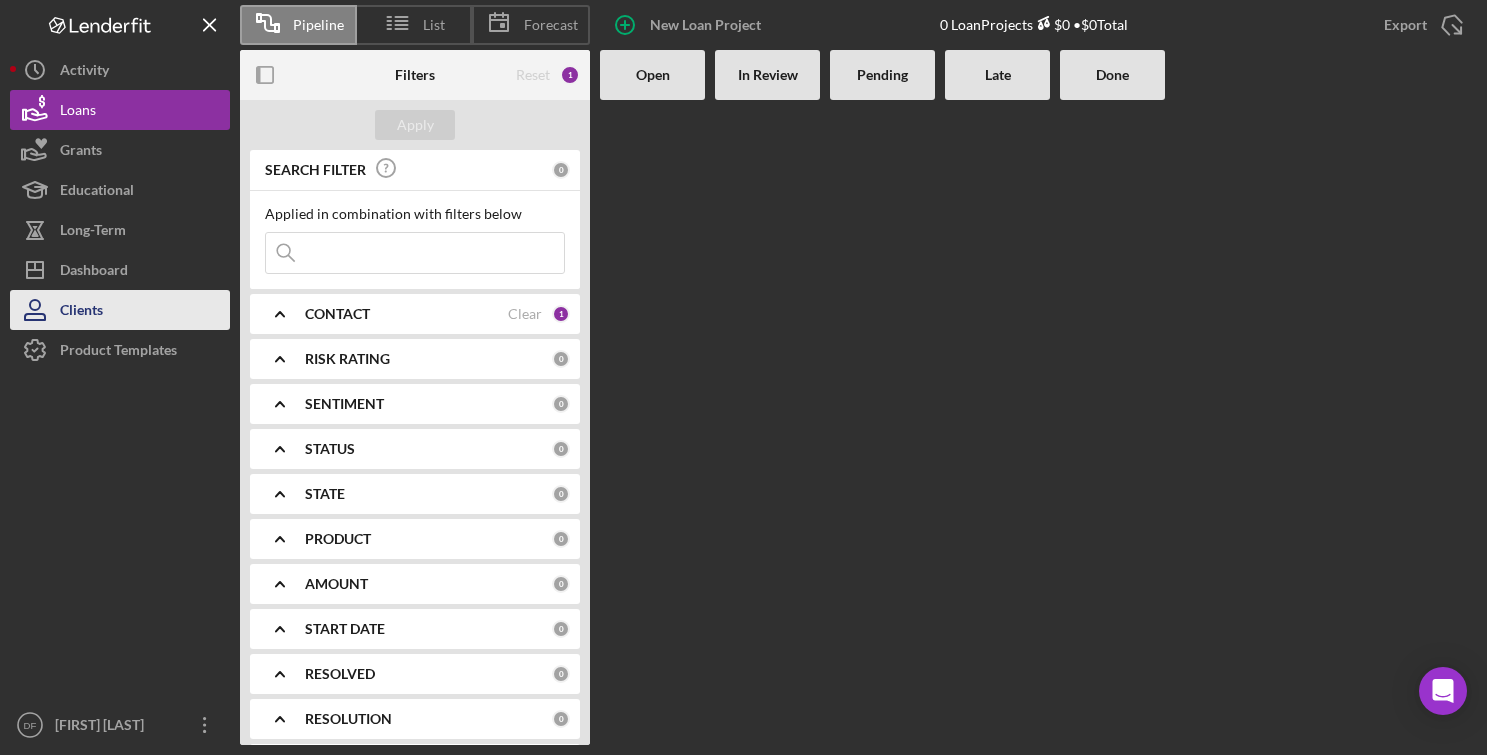 click on "Clients" at bounding box center [81, 312] 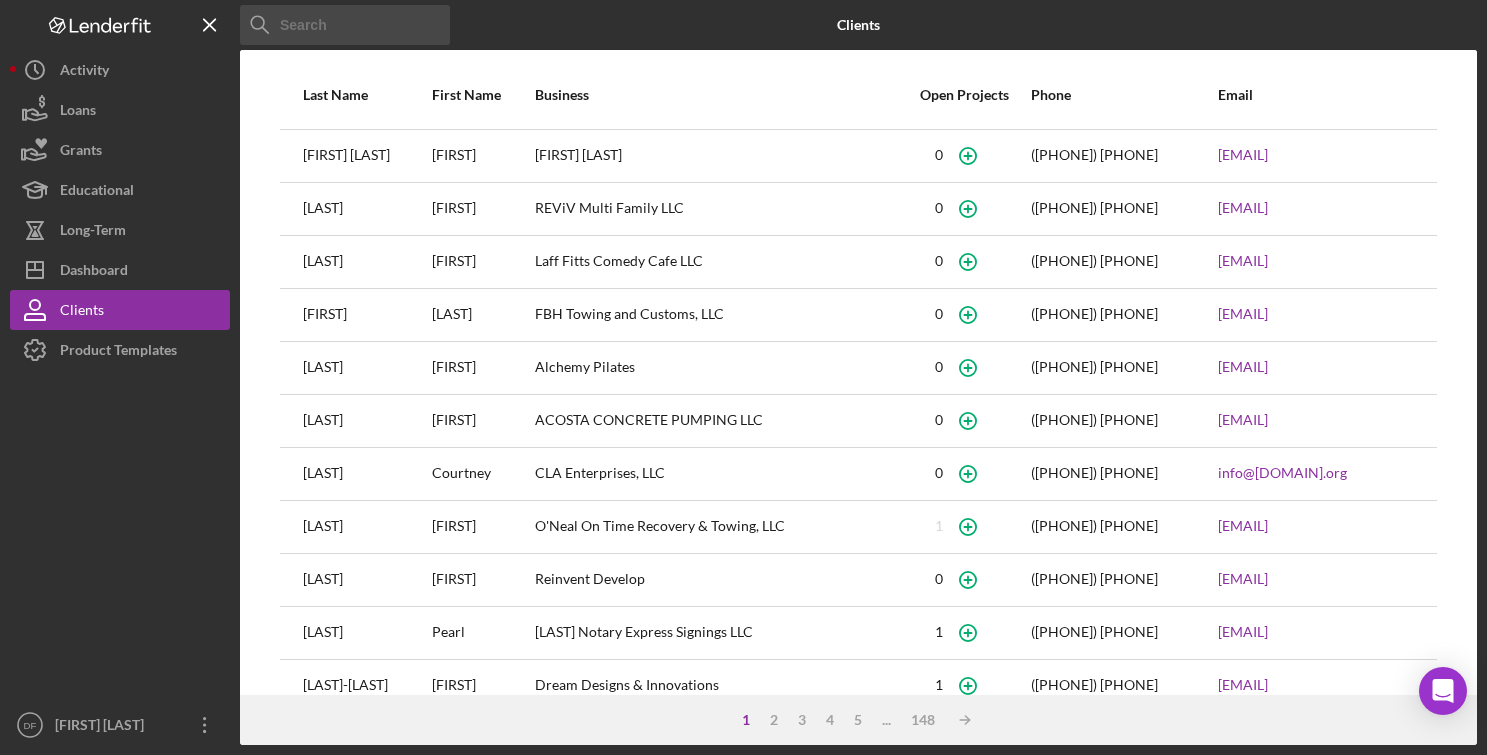 scroll, scrollTop: 98, scrollLeft: 0, axis: vertical 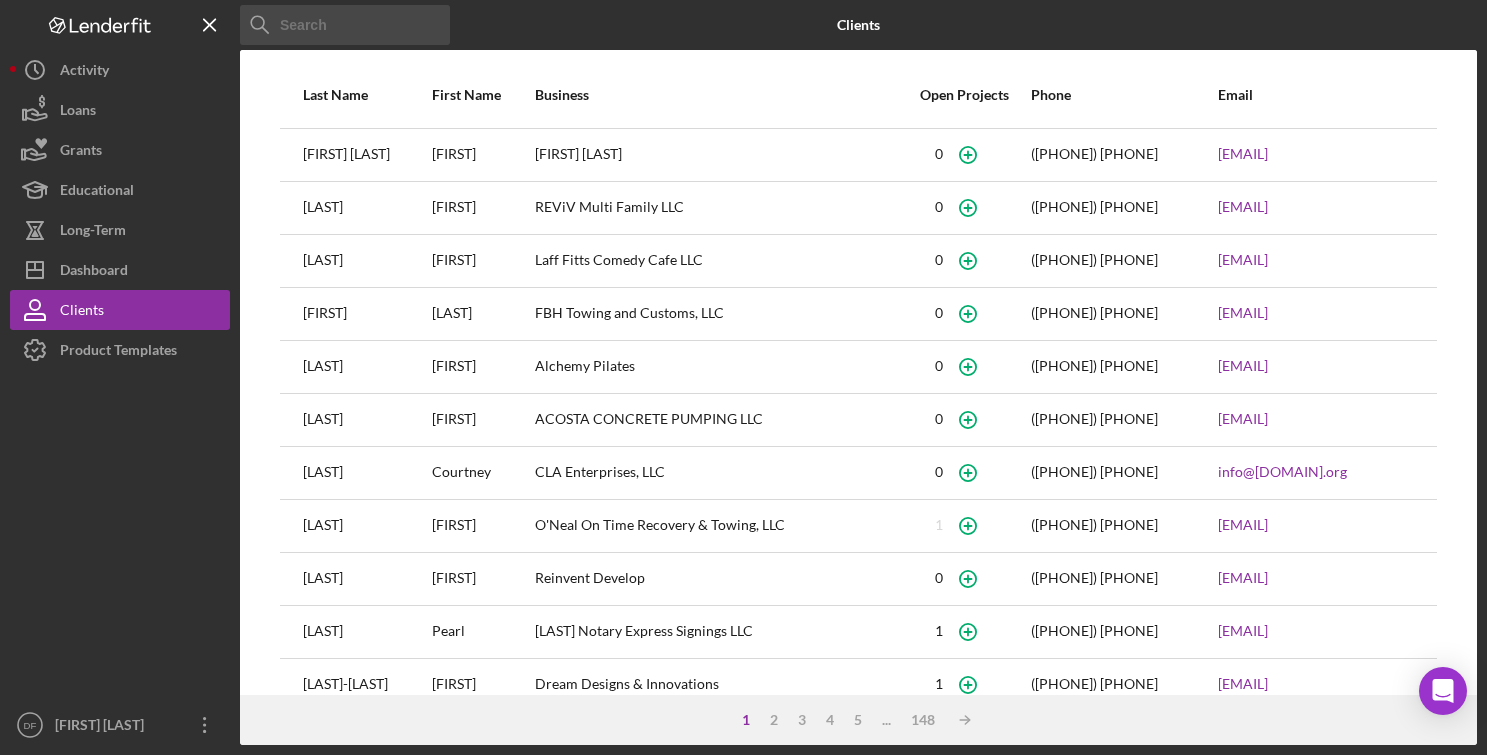 click on "O'Neal On Time Recovery & Towing, LLC" at bounding box center (716, 526) 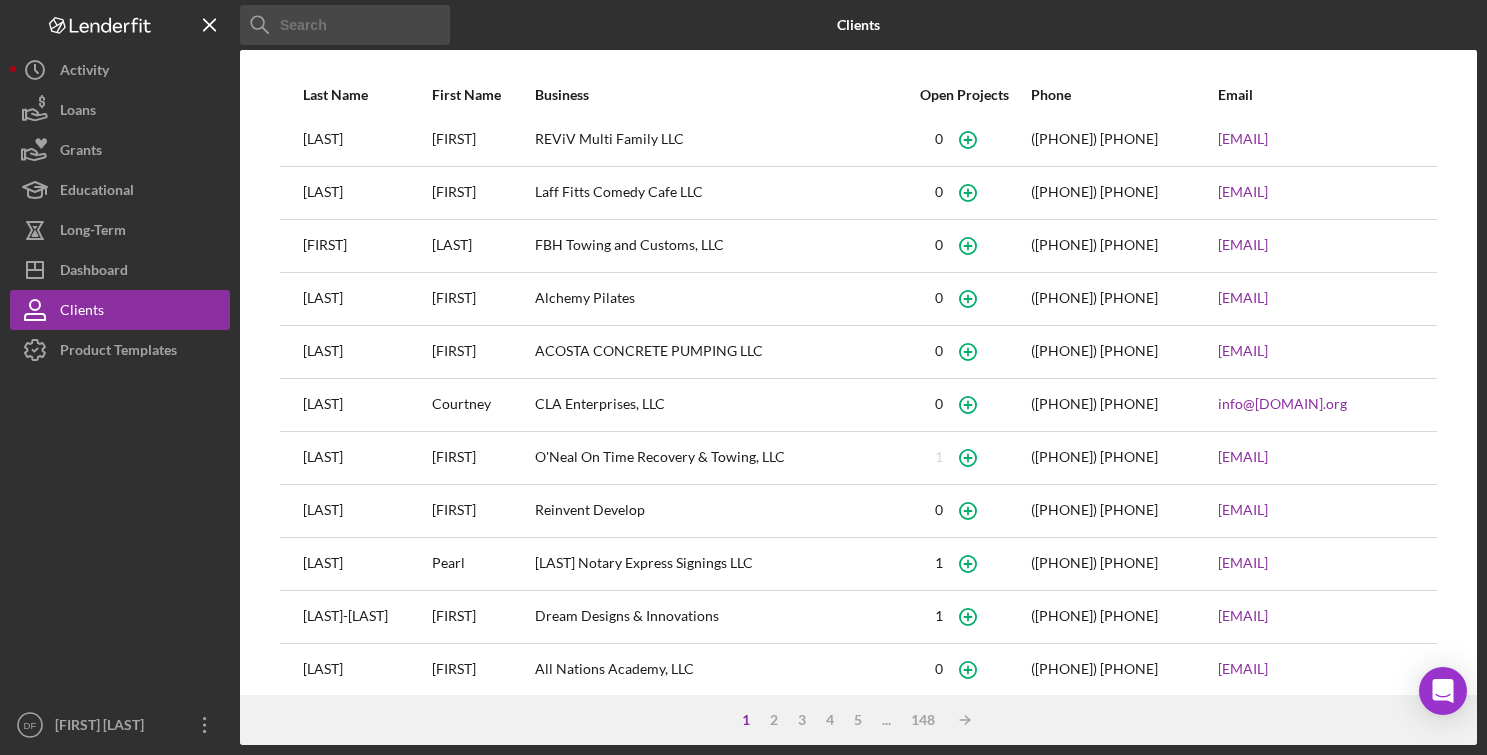 scroll, scrollTop: 0, scrollLeft: 0, axis: both 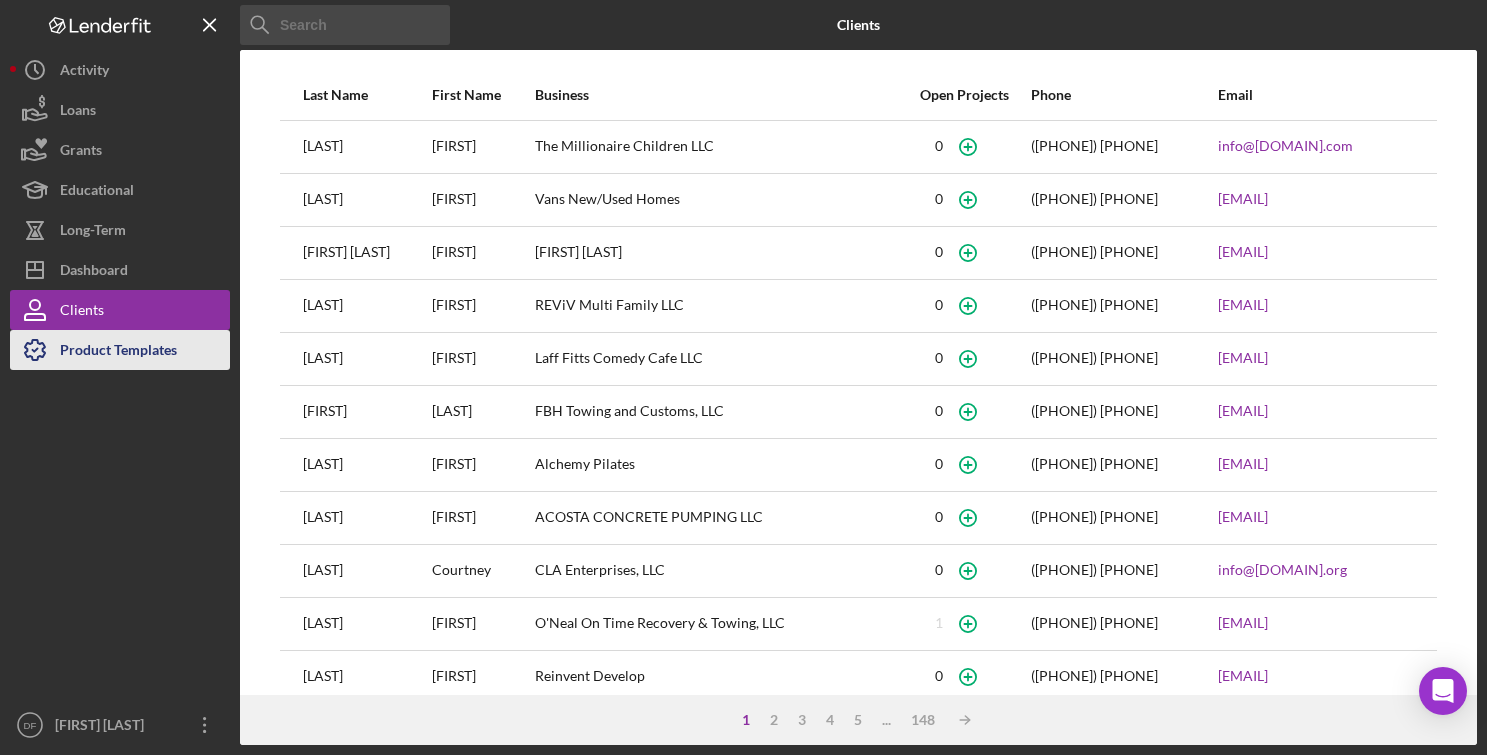 click on "Product Templates" at bounding box center (118, 352) 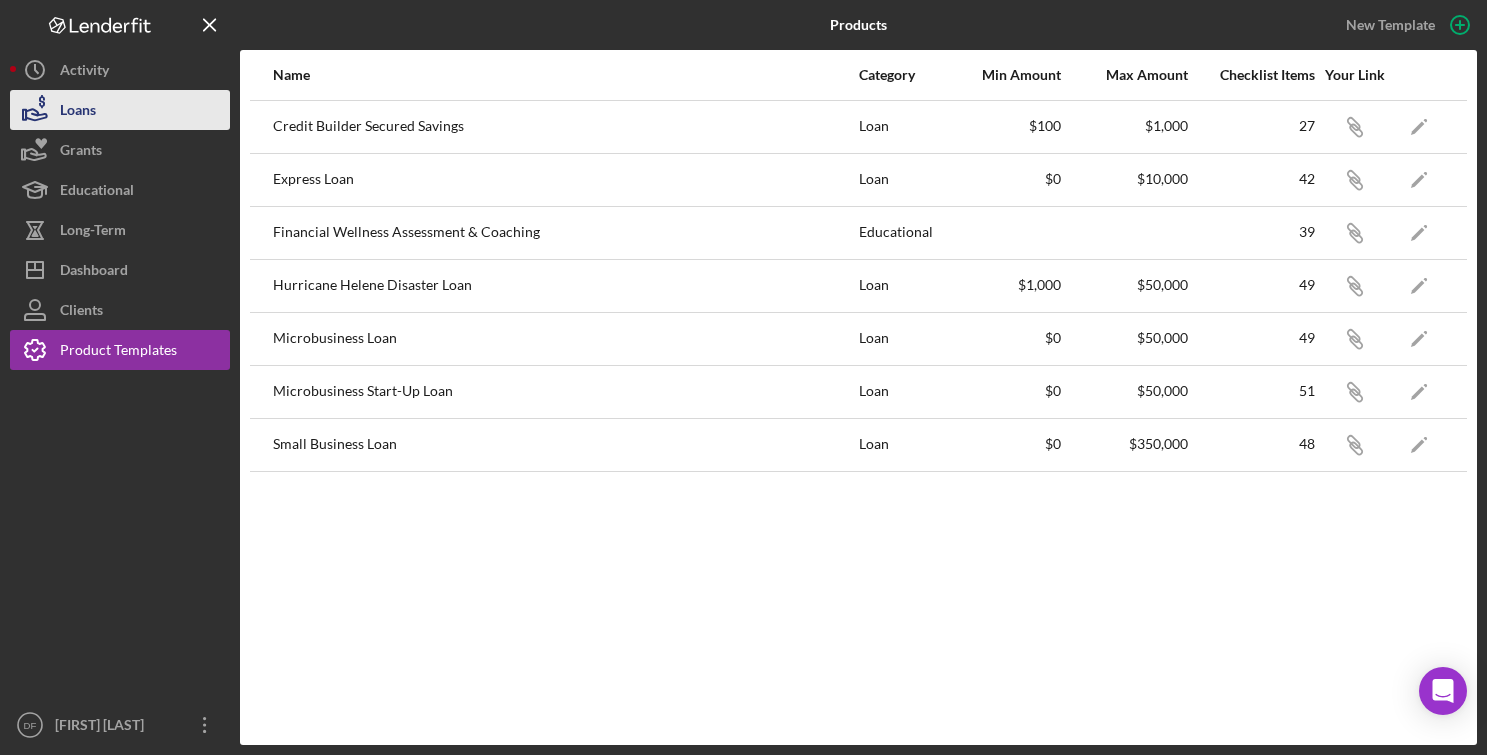 click on "Loans" at bounding box center (120, 110) 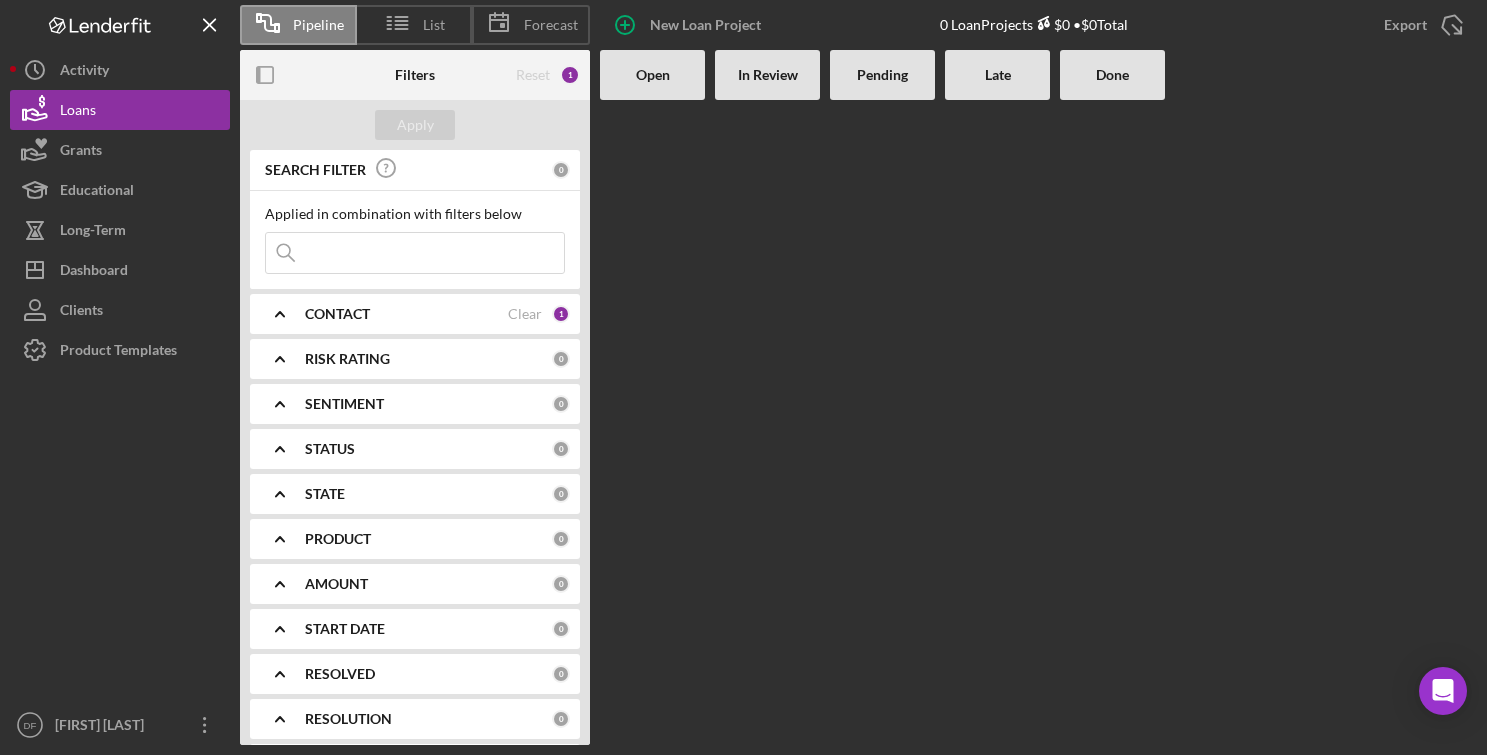 click on "CONTACT" at bounding box center (337, 314) 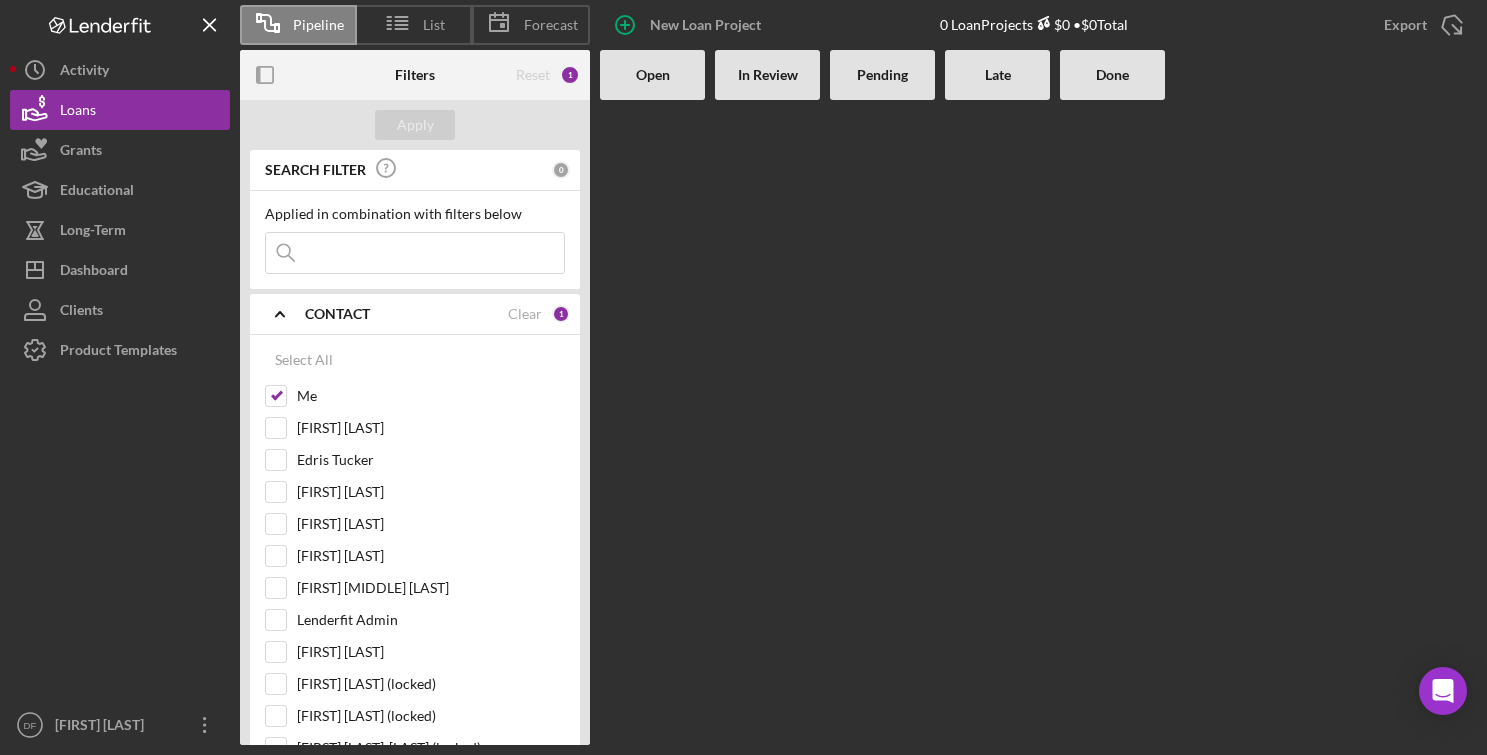 click on "CONTACT" at bounding box center (337, 314) 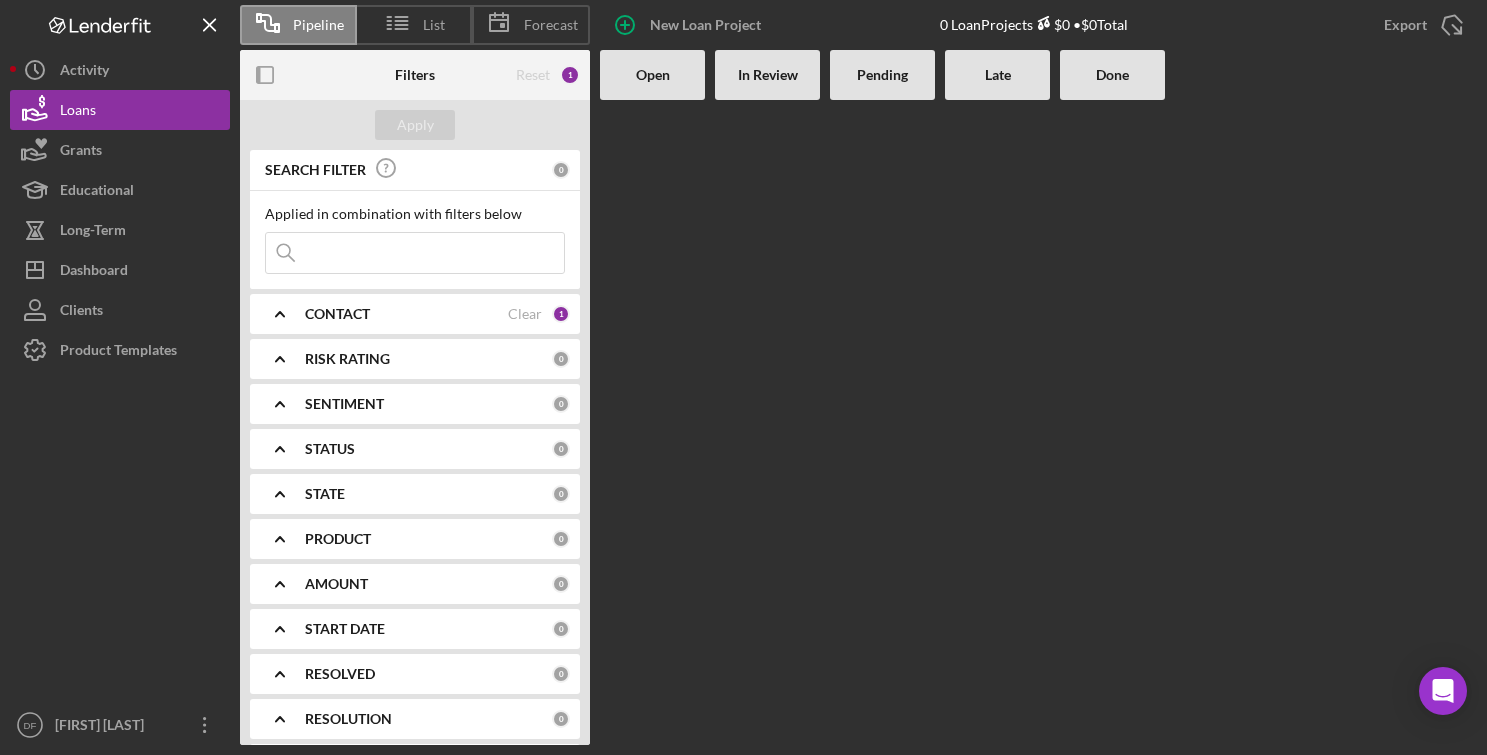 click on "CONTACT" at bounding box center (337, 314) 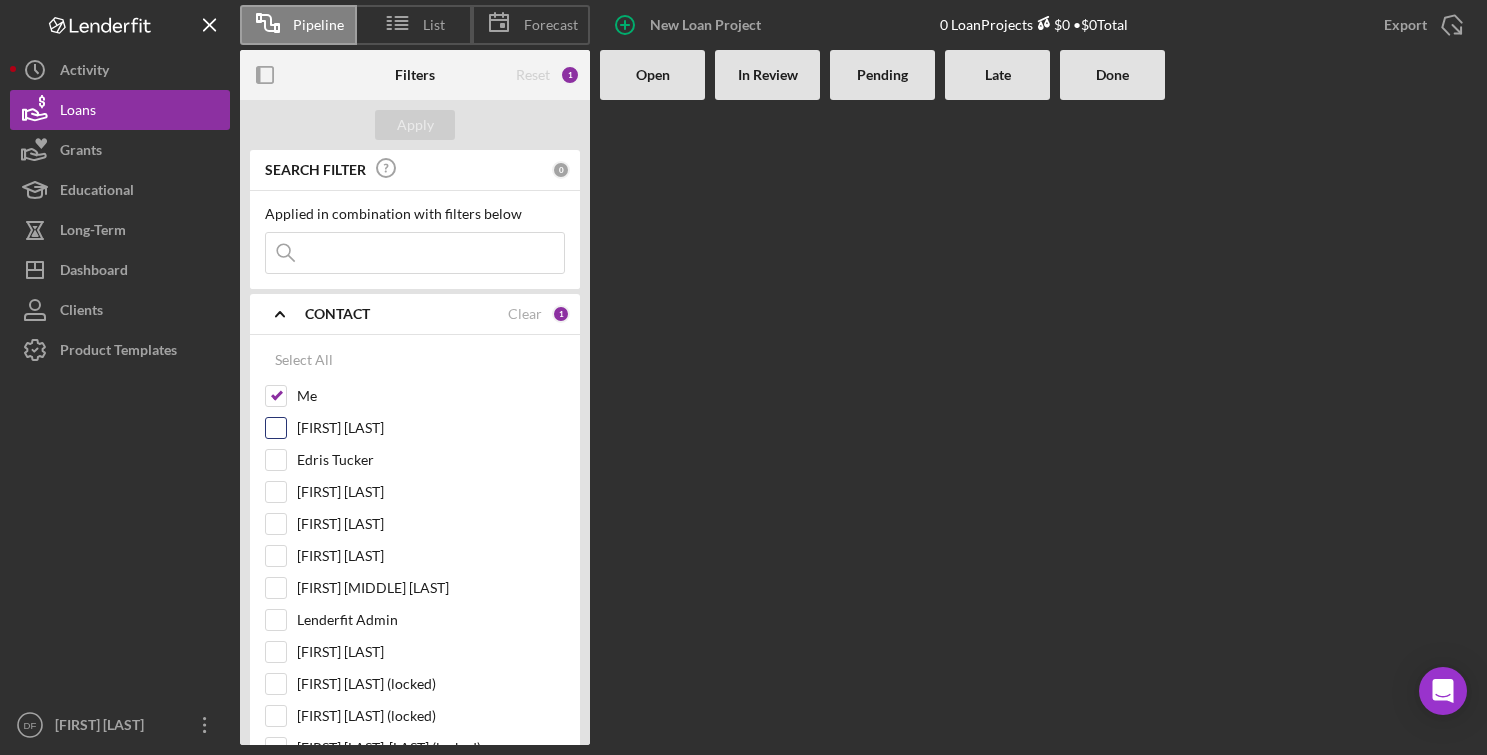 click on "[FIRST] [LAST]" at bounding box center (276, 428) 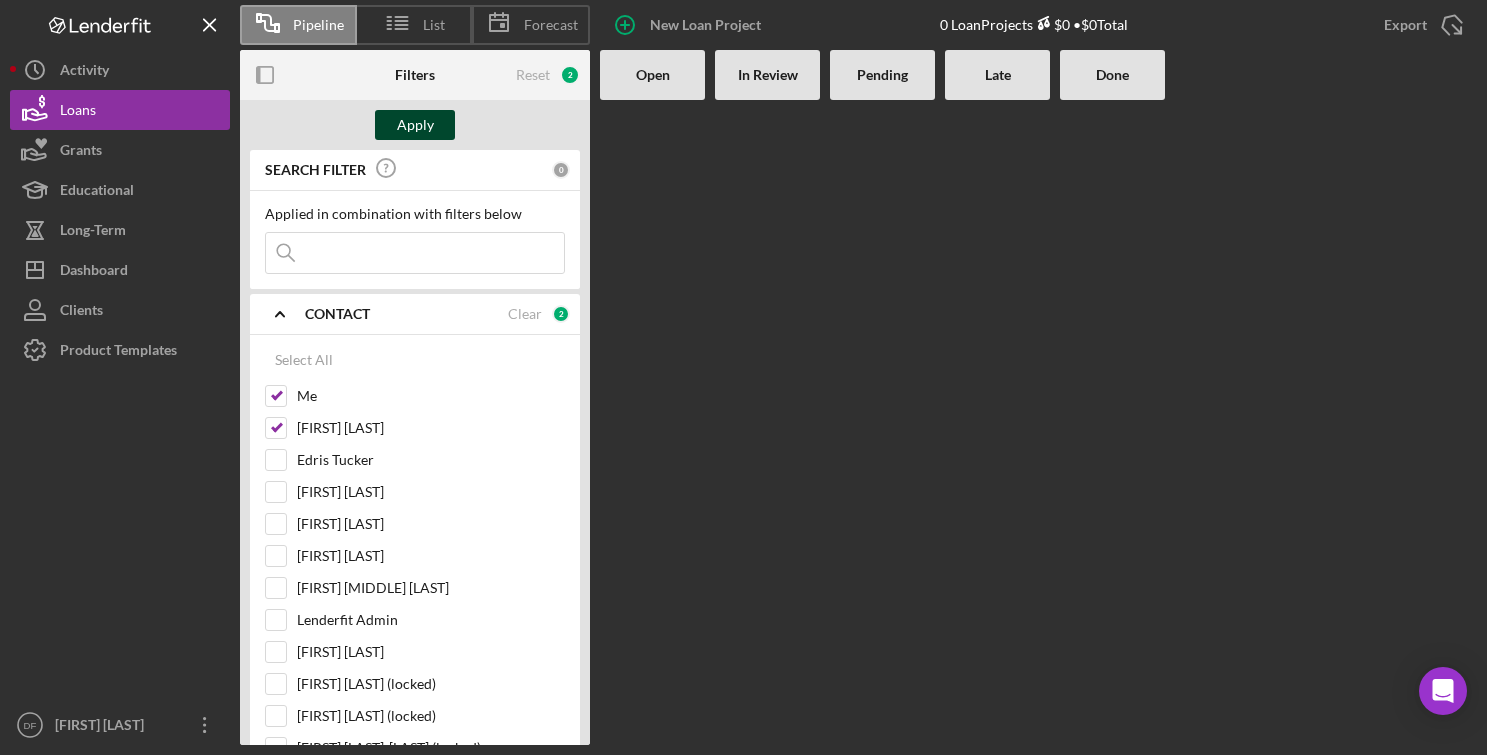 click on "Apply" at bounding box center (415, 125) 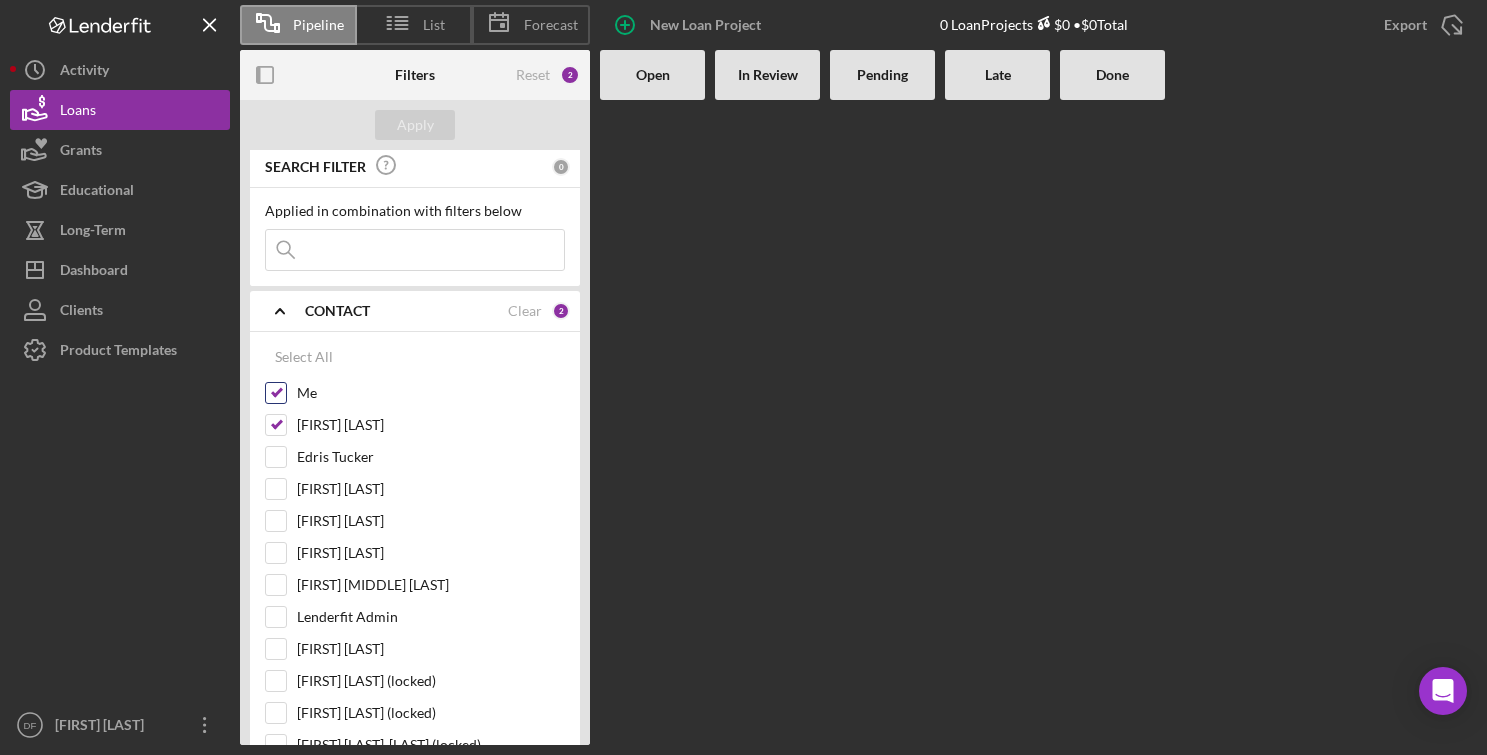 scroll, scrollTop: 1, scrollLeft: 0, axis: vertical 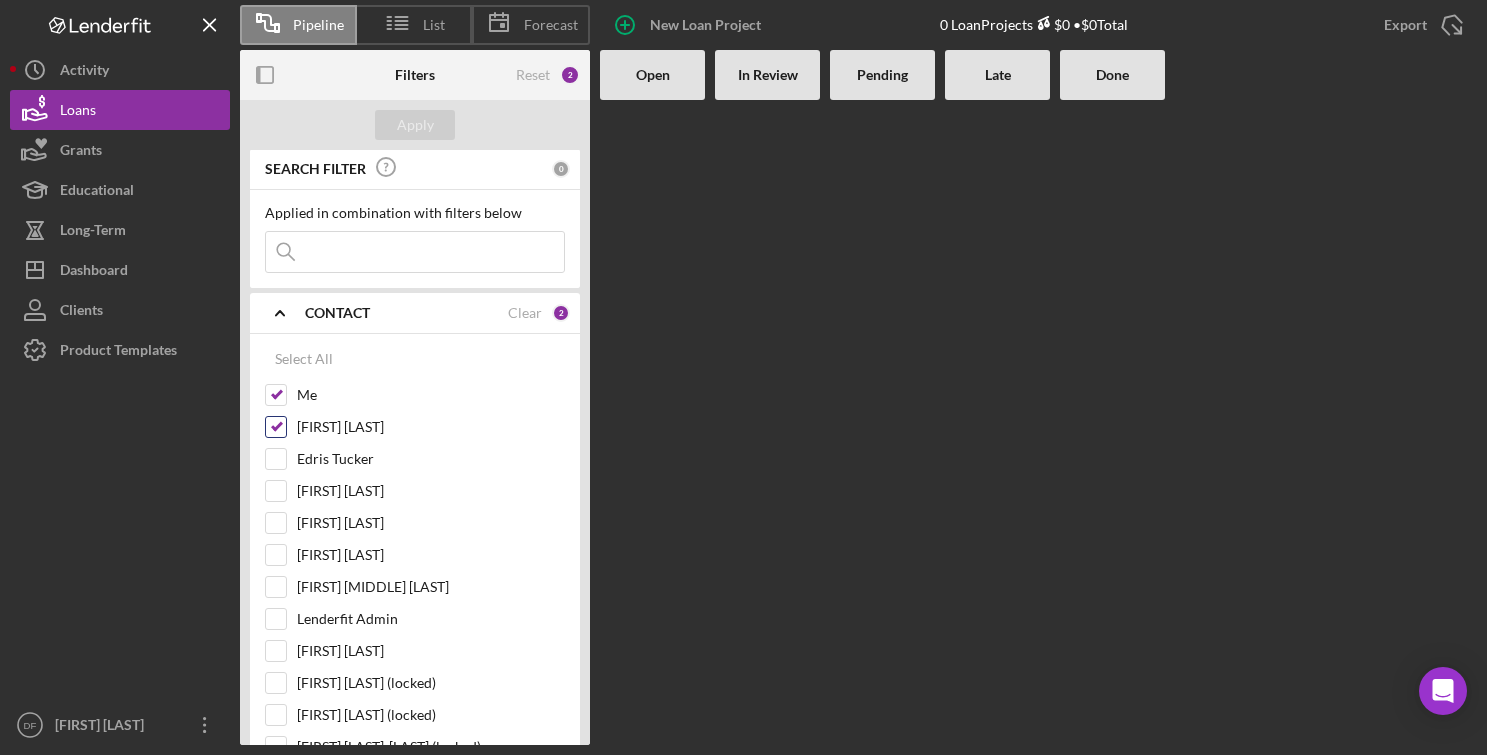 click on "[FIRST] [LAST]" at bounding box center [276, 427] 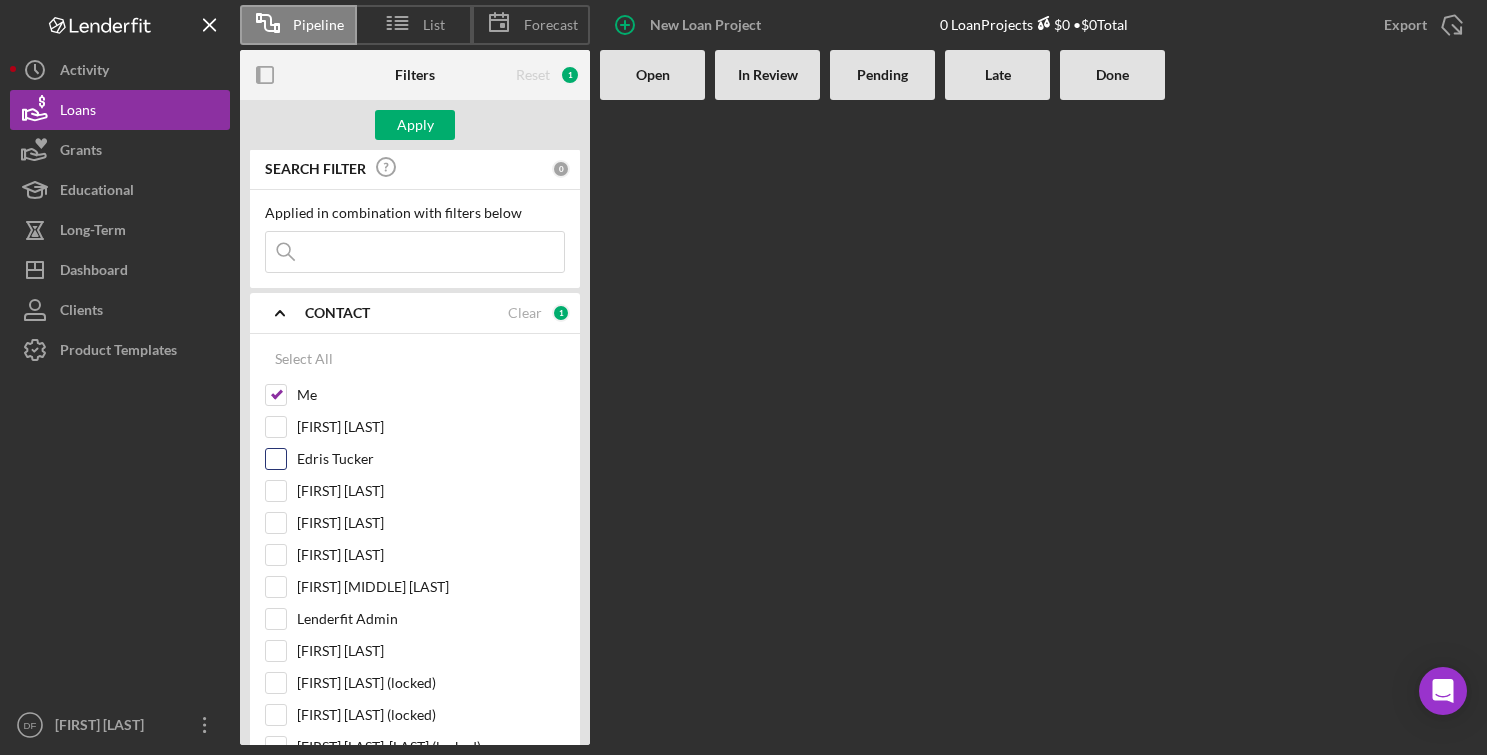 click on "Edris Tucker" at bounding box center (276, 459) 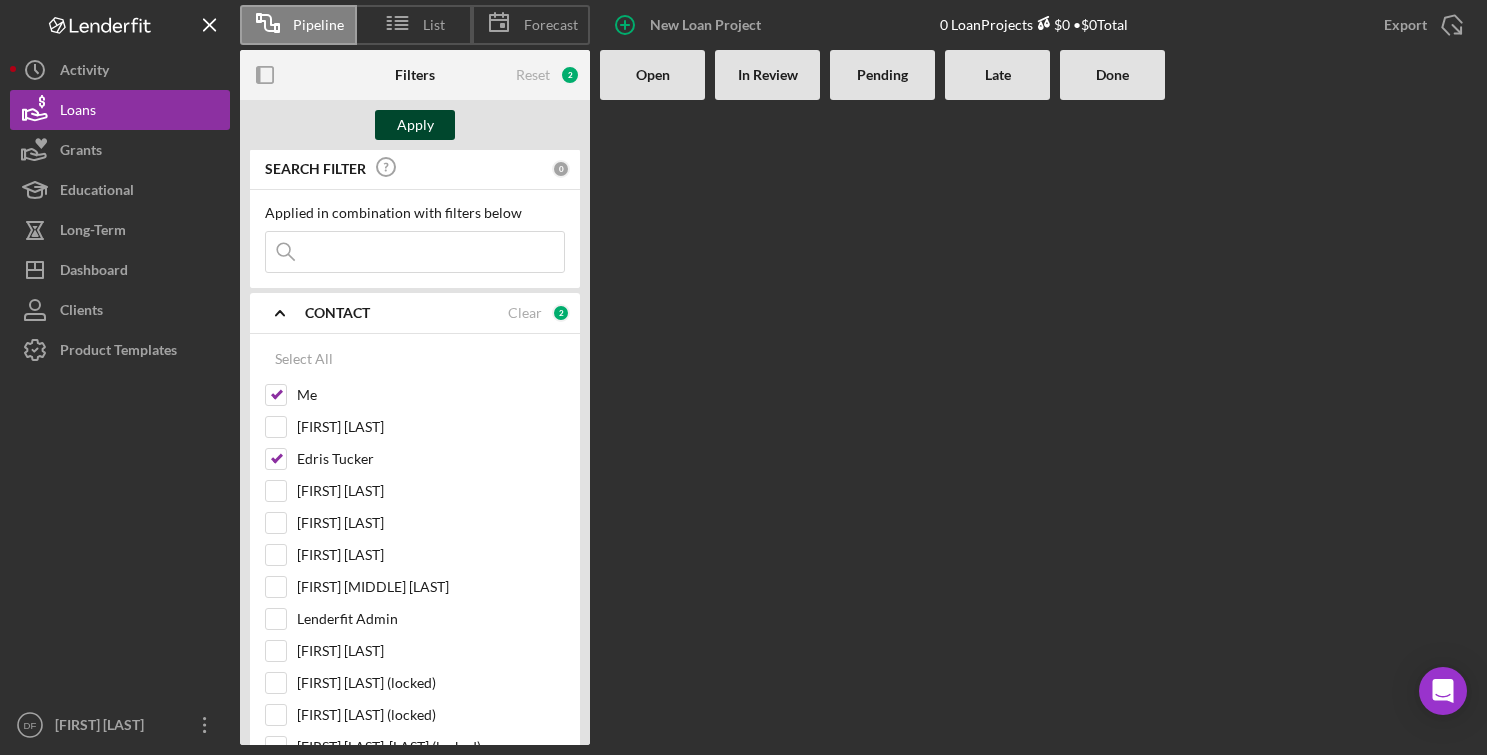 click on "Apply" at bounding box center [415, 125] 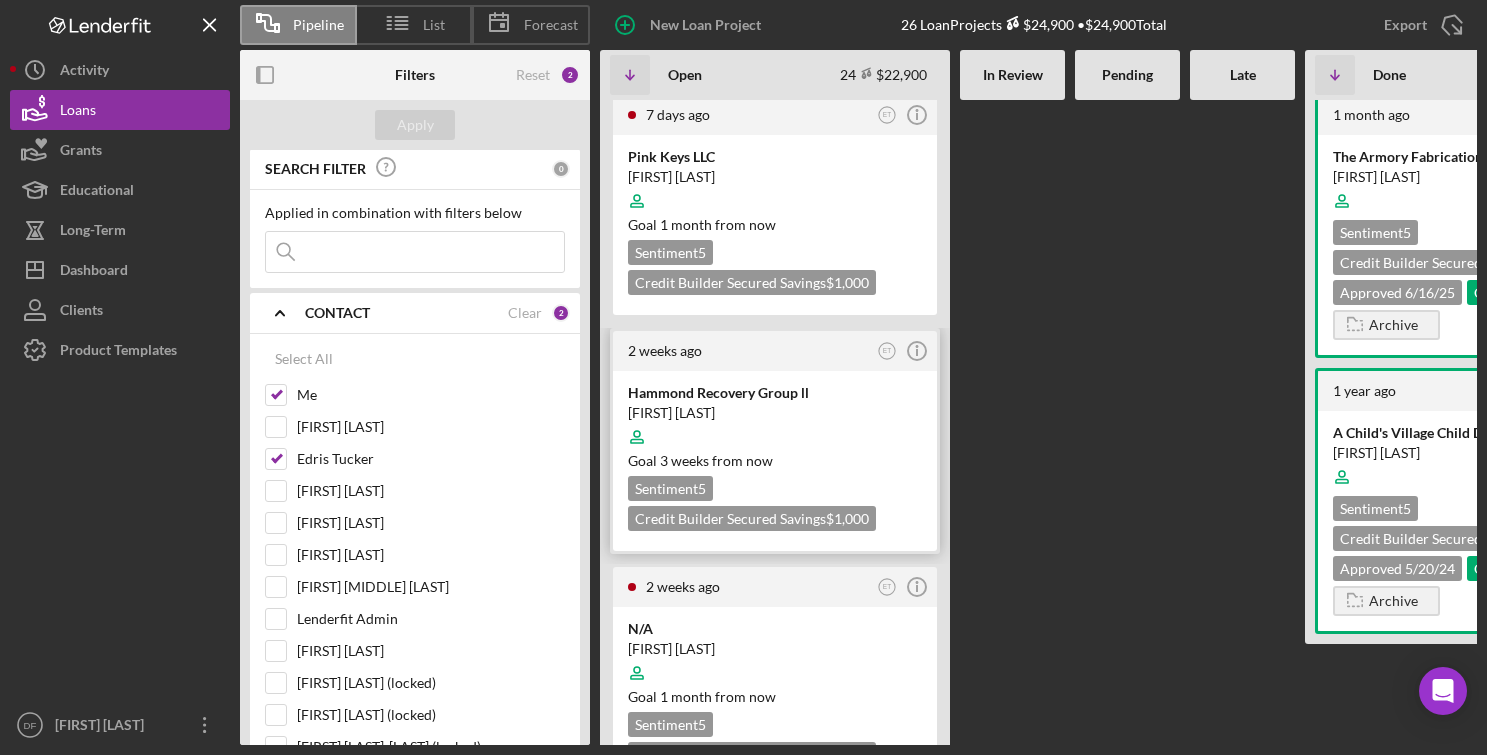 scroll, scrollTop: 0, scrollLeft: 0, axis: both 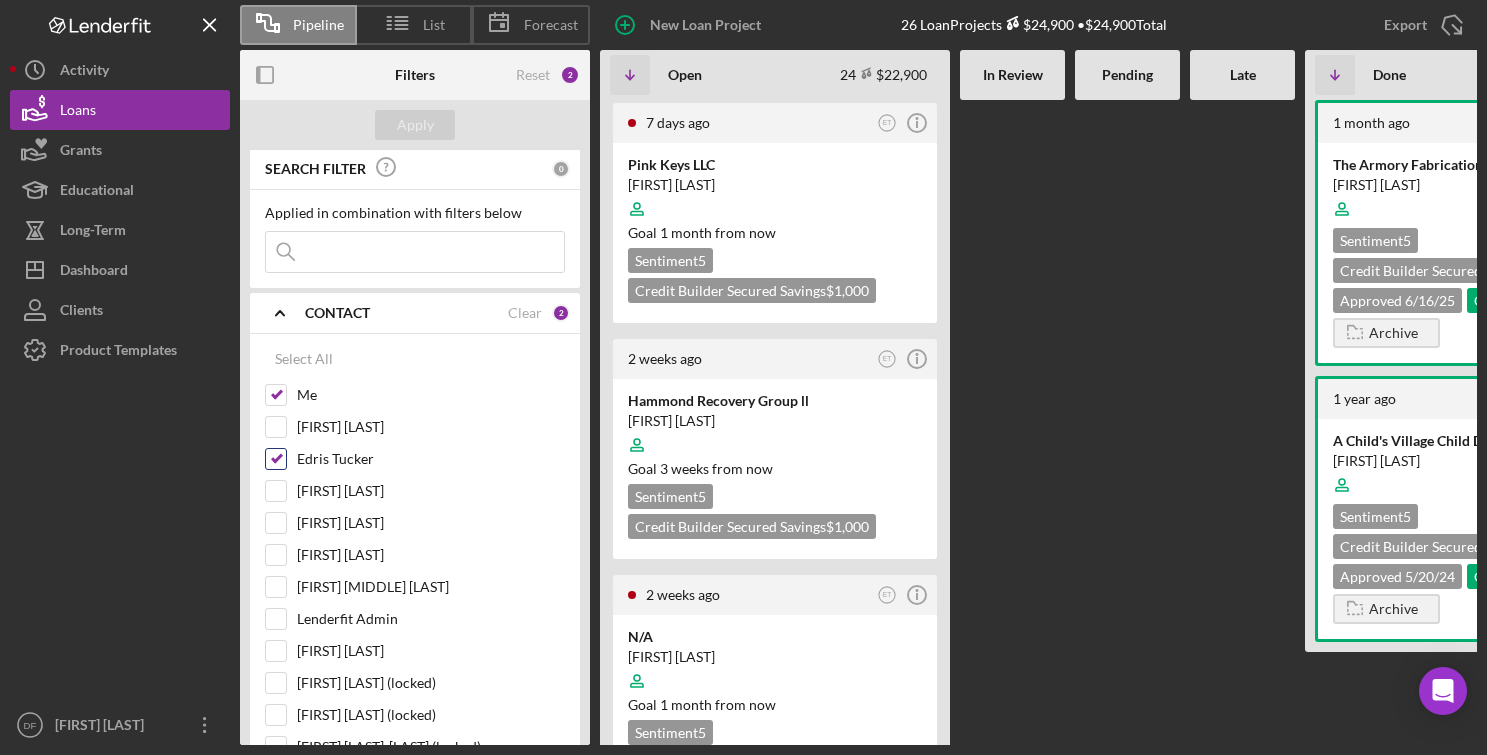 click on "Edris Tucker" at bounding box center (276, 459) 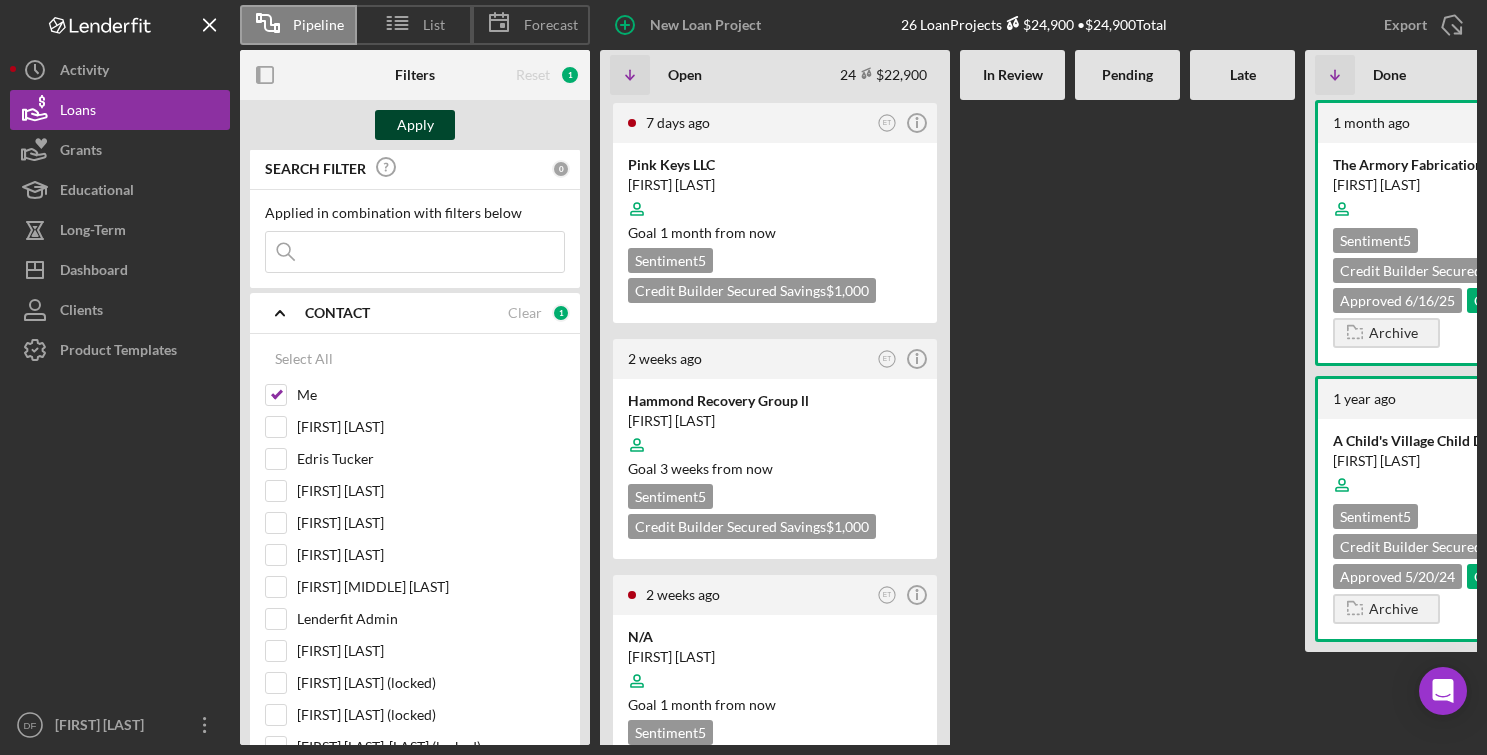 click on "Apply" at bounding box center (415, 125) 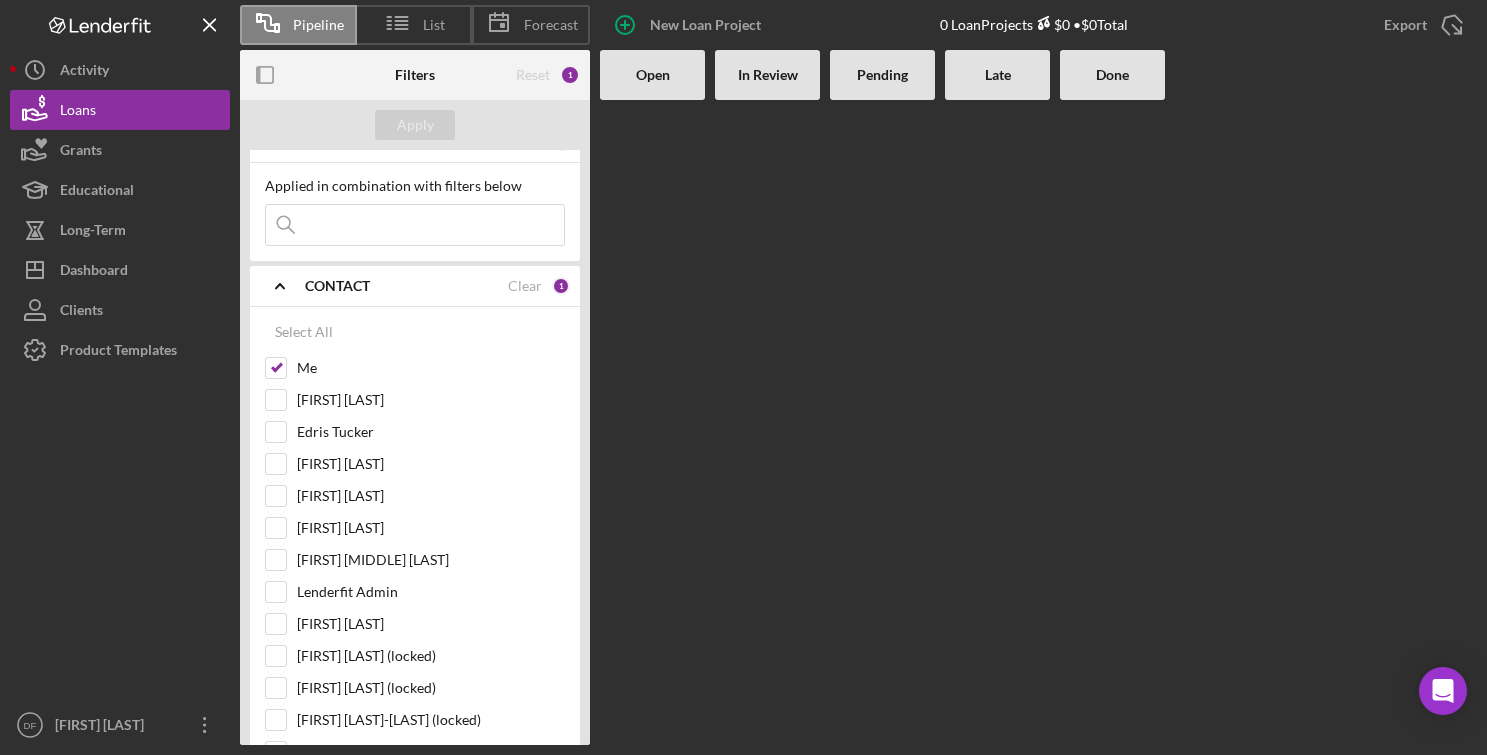 scroll, scrollTop: 0, scrollLeft: 0, axis: both 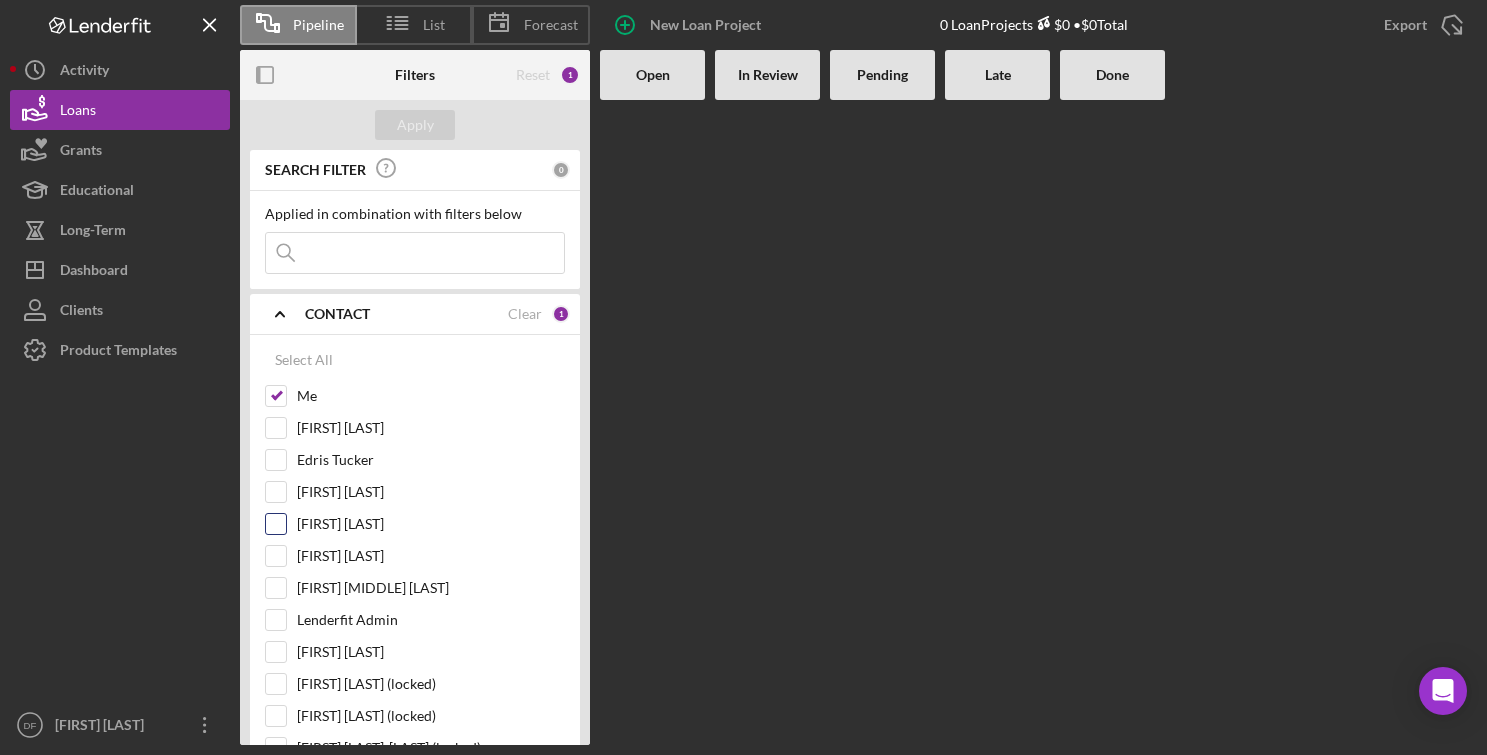 click on "[FIRST] [LAST]" at bounding box center (276, 524) 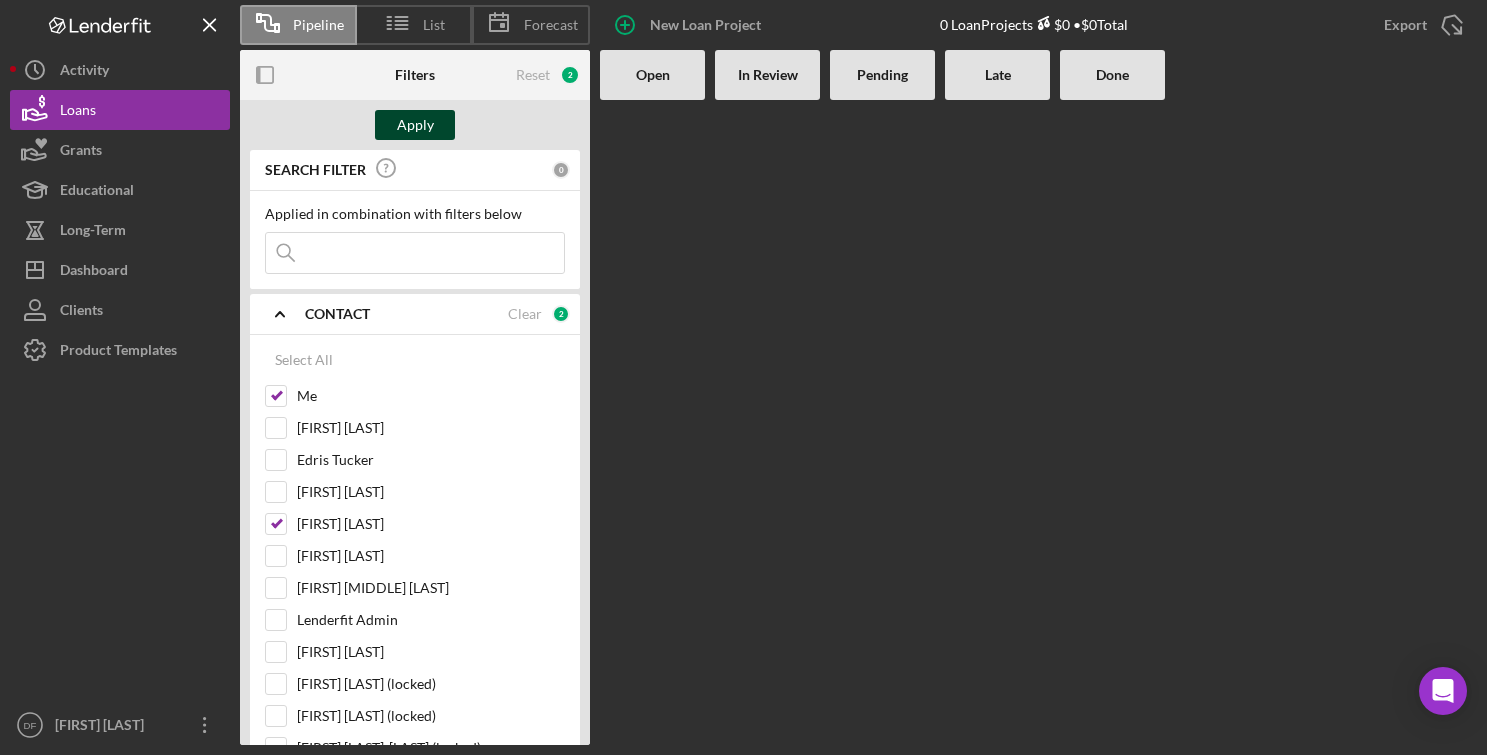 click on "Apply" at bounding box center [415, 125] 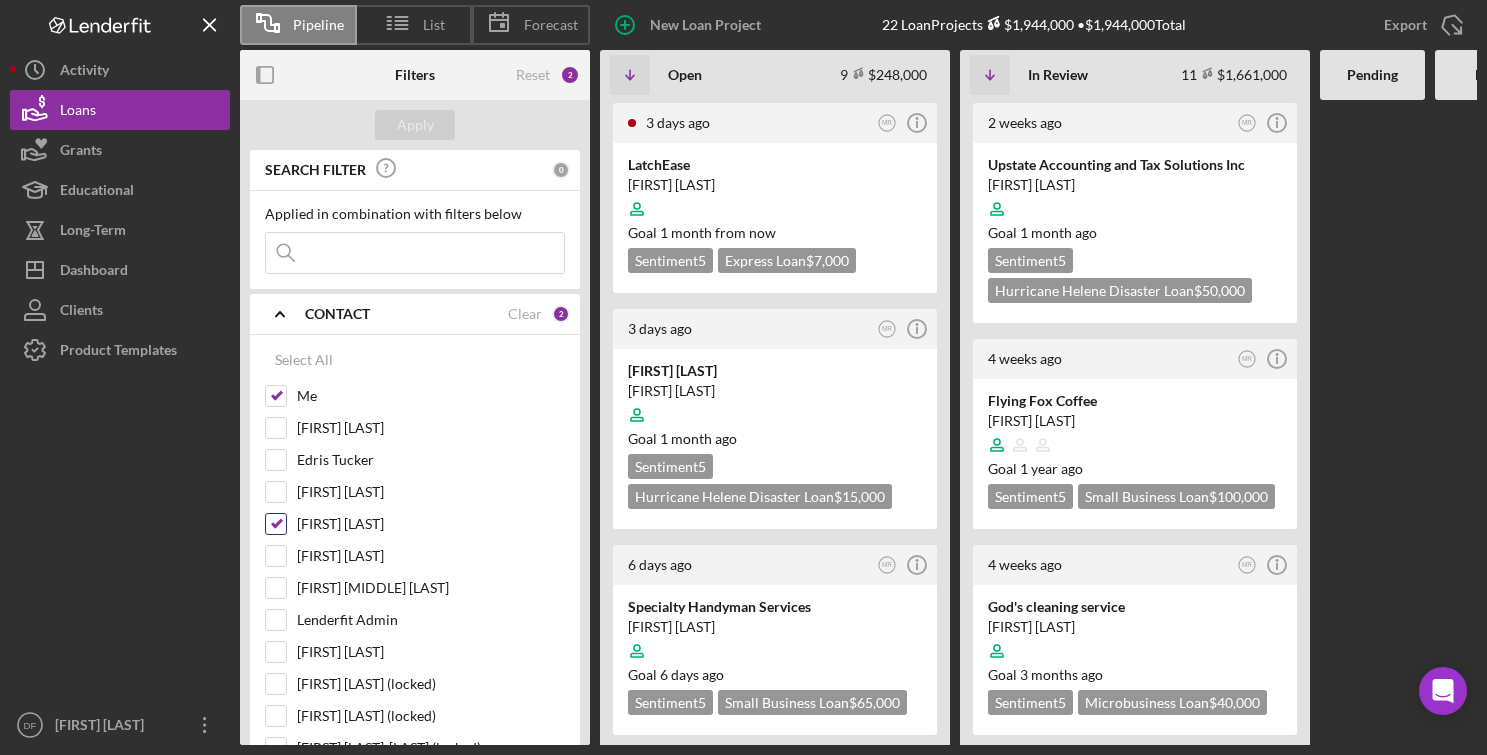 click on "[FIRST] [LAST]" at bounding box center [276, 524] 